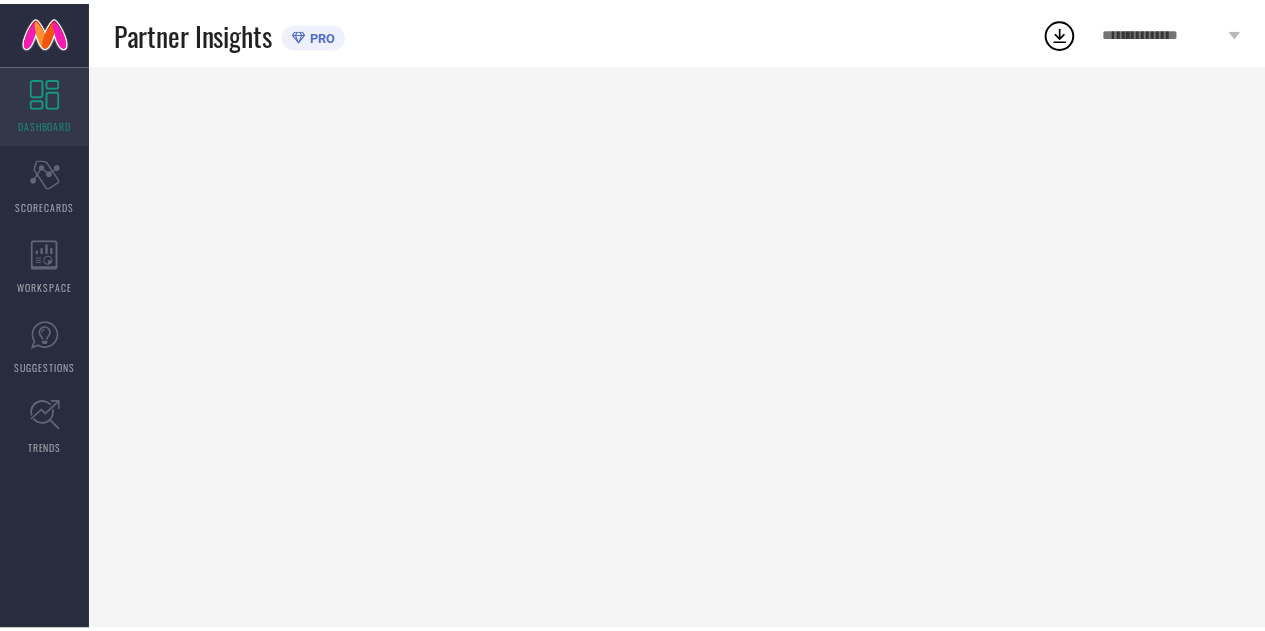 scroll, scrollTop: 0, scrollLeft: 0, axis: both 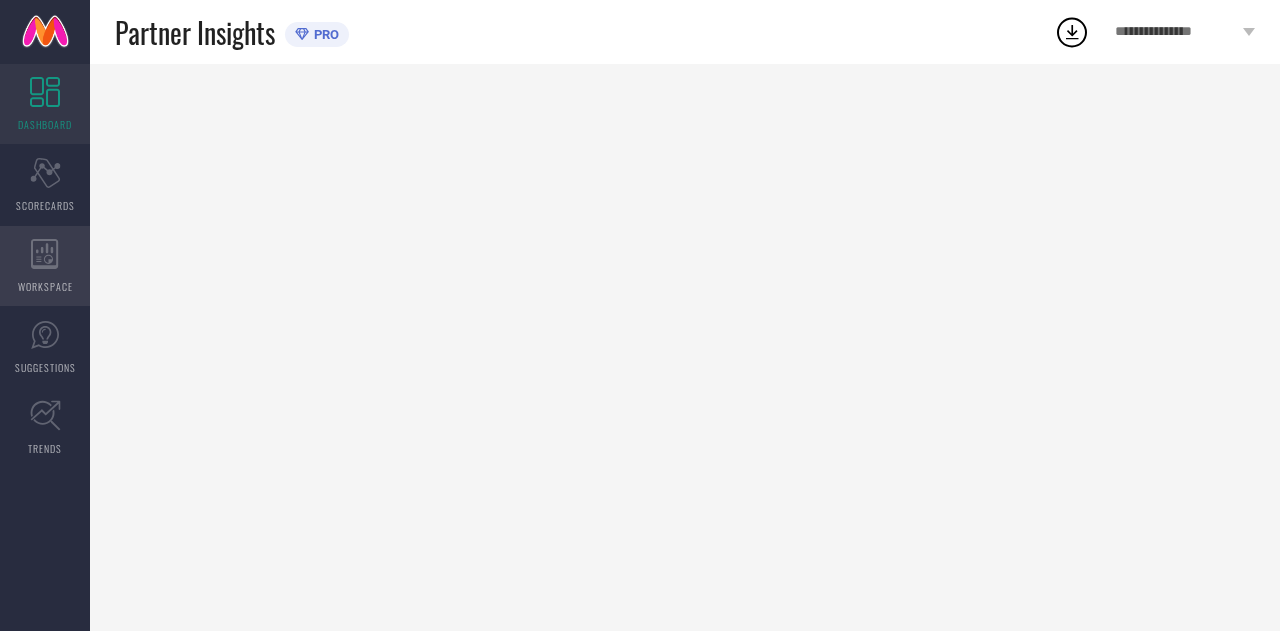 click 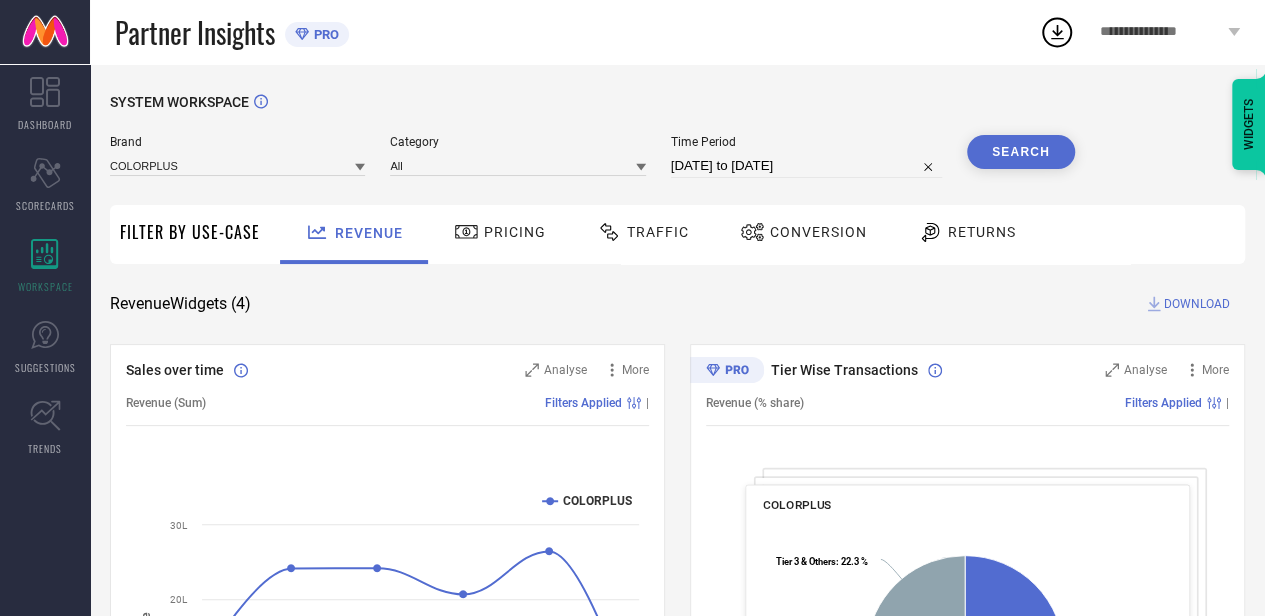 select on "6" 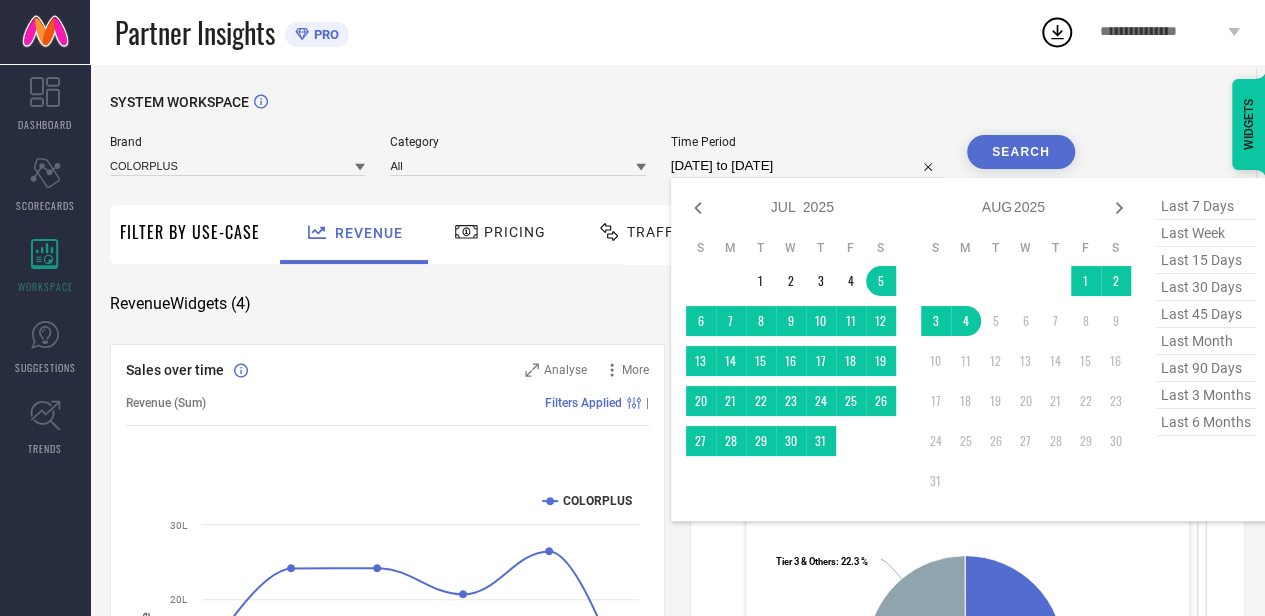 click on "[DATE] to [DATE]" at bounding box center [806, 166] 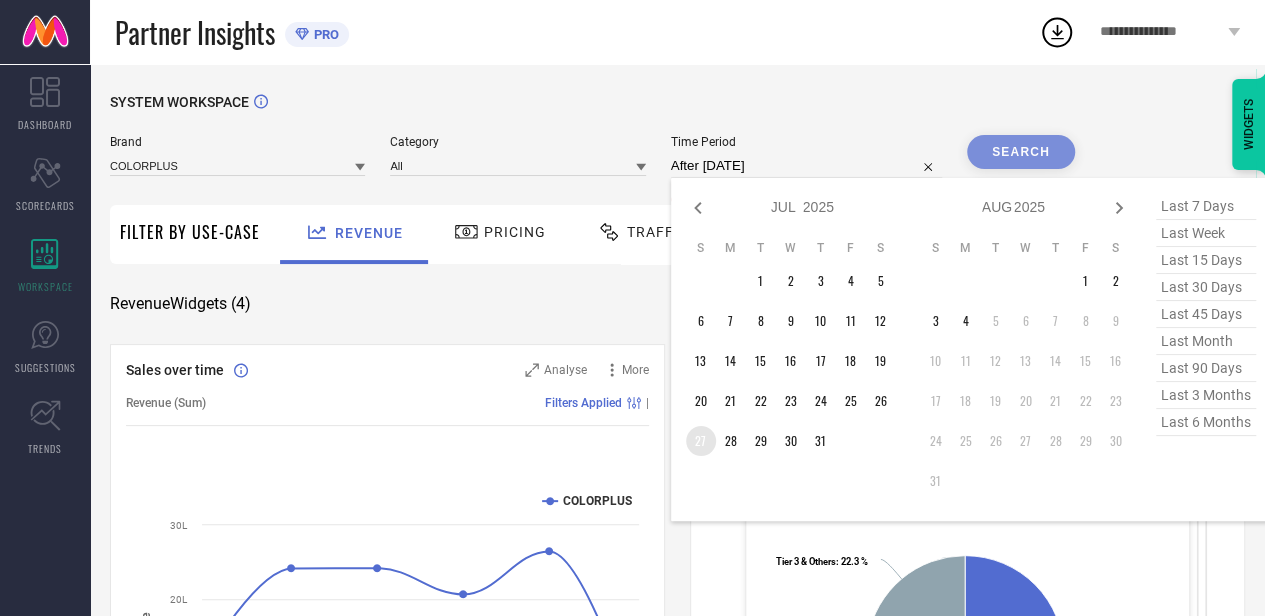 click on "27" at bounding box center [701, 441] 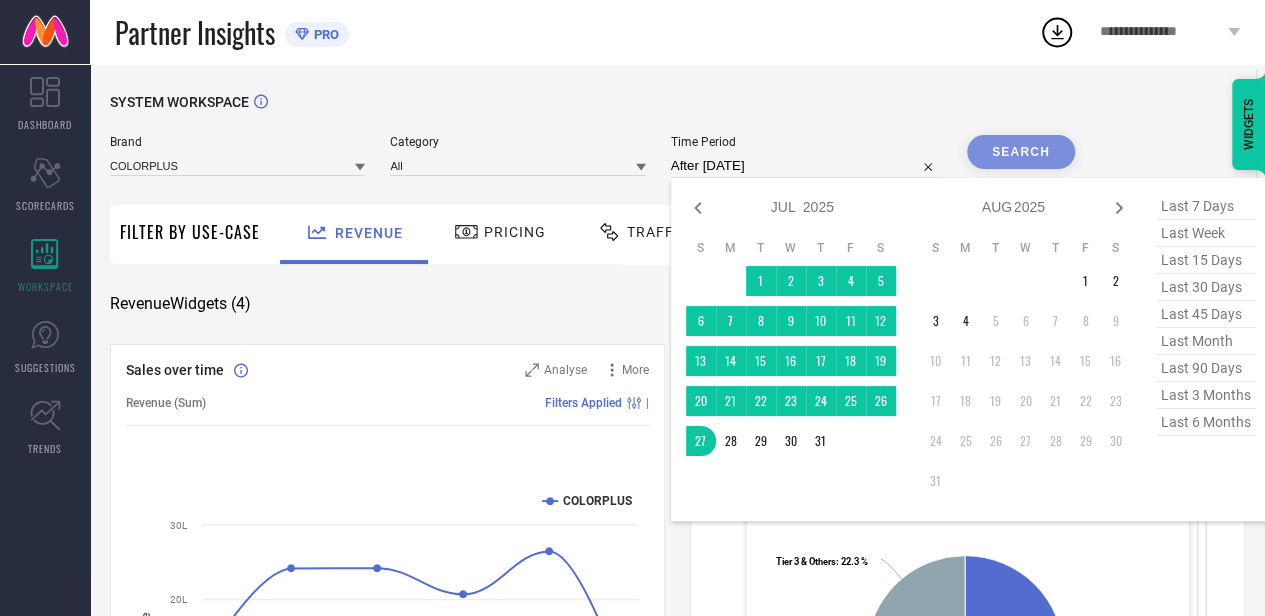 click on "last 15 days" at bounding box center [1206, 260] 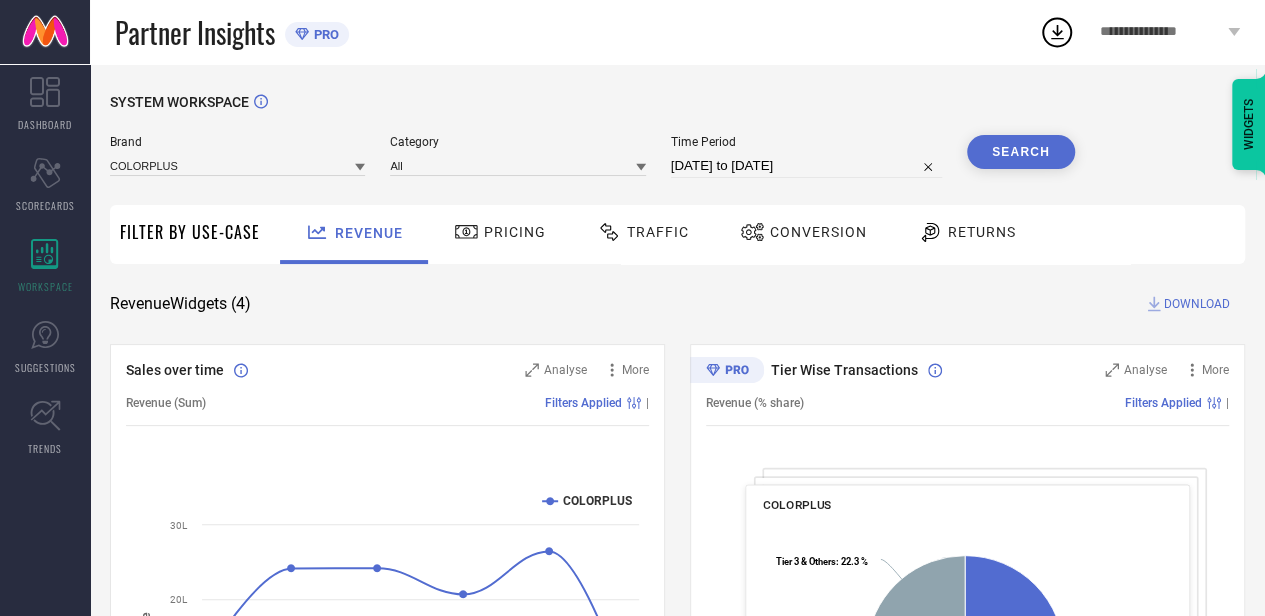 select on "6" 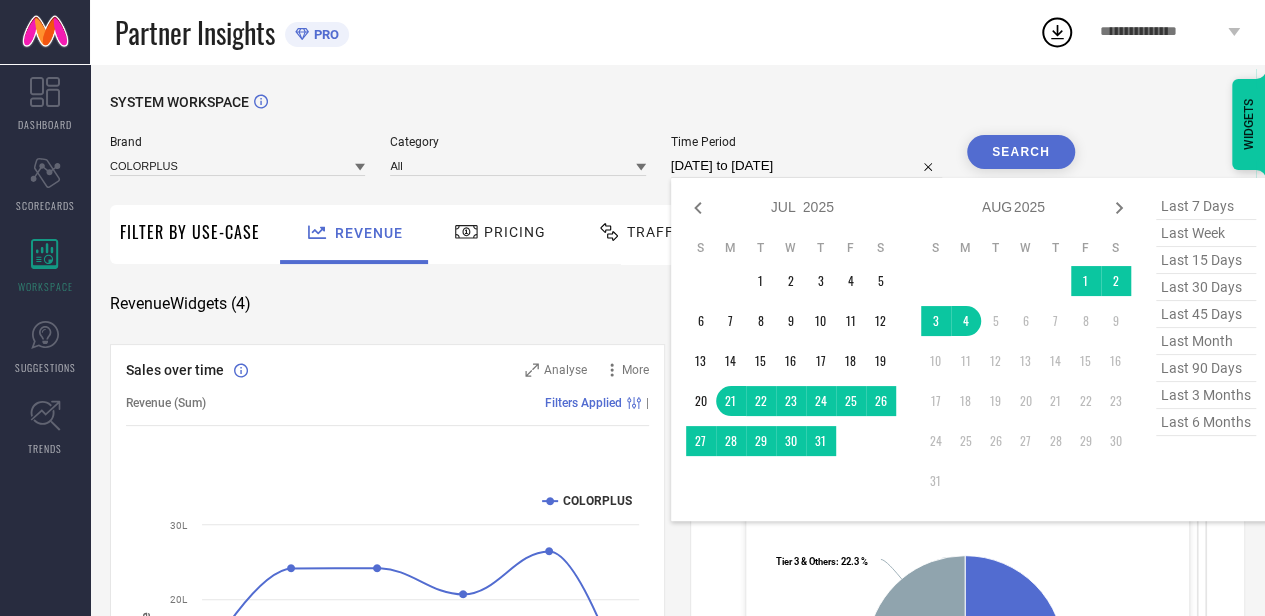 click on "[DATE] to [DATE]" at bounding box center [806, 166] 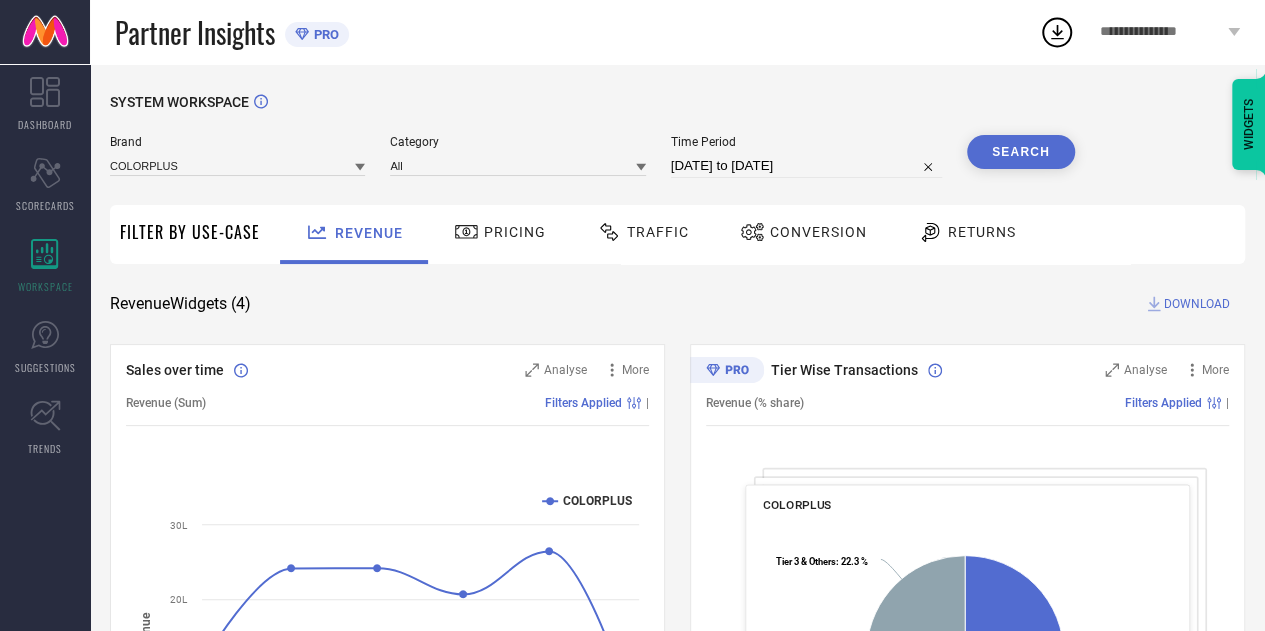 click on "Search" at bounding box center [1021, 152] 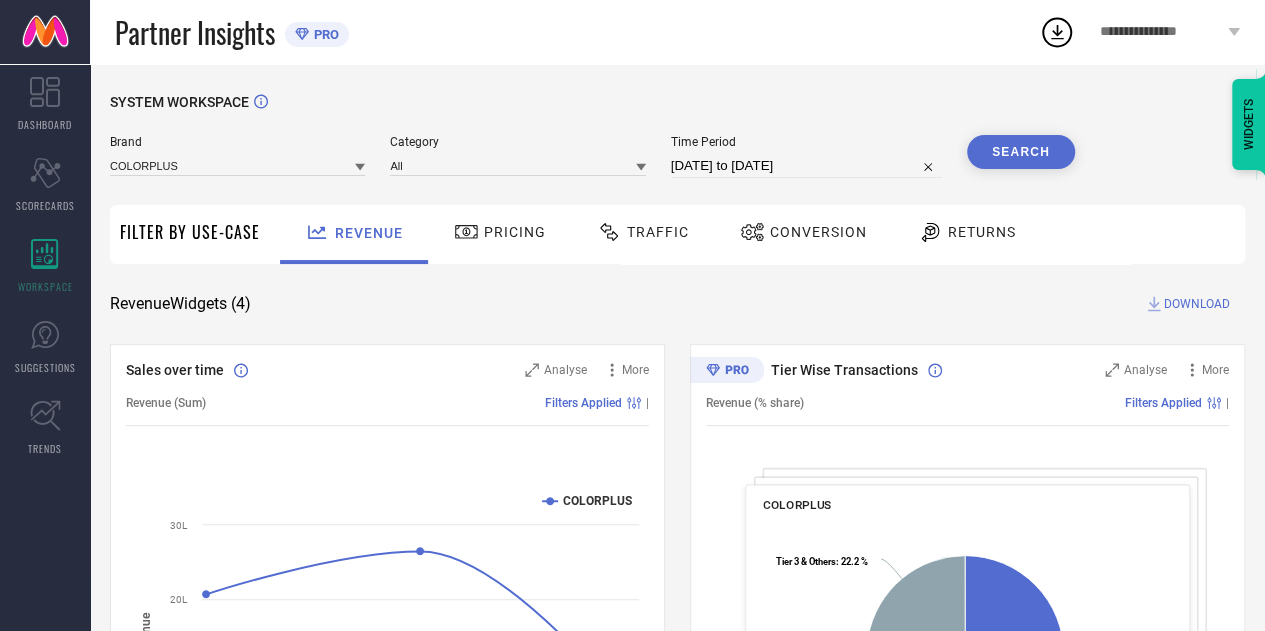 click on "Traffic" at bounding box center (643, 232) 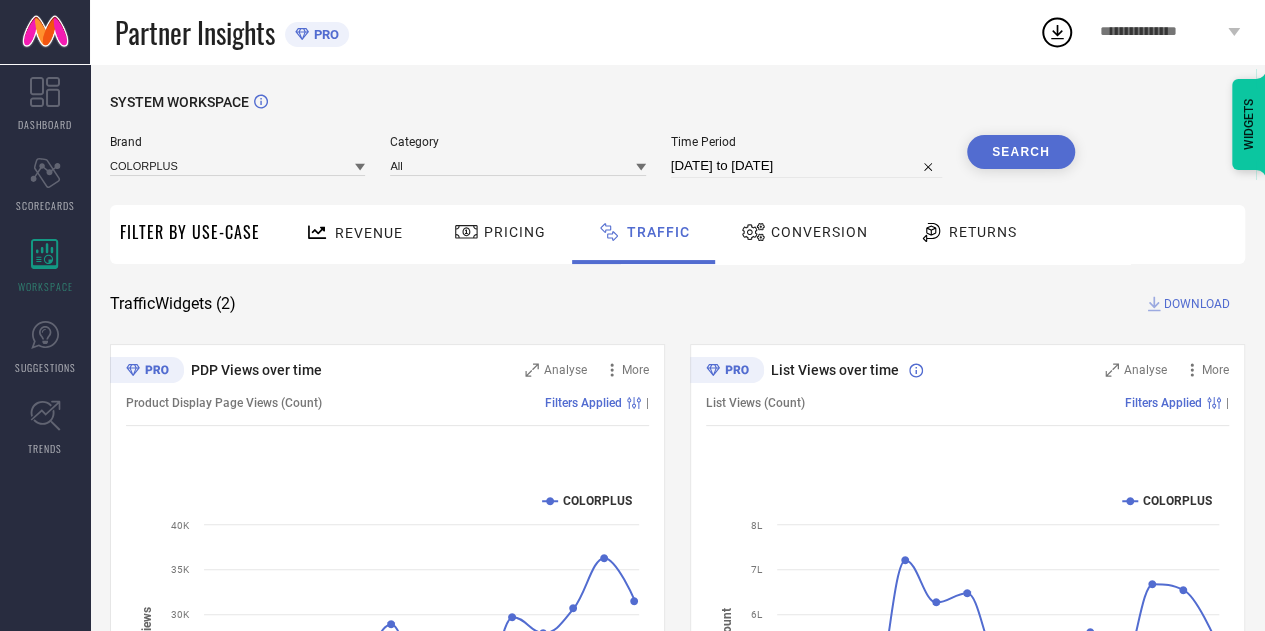 click on "Search" at bounding box center (1021, 152) 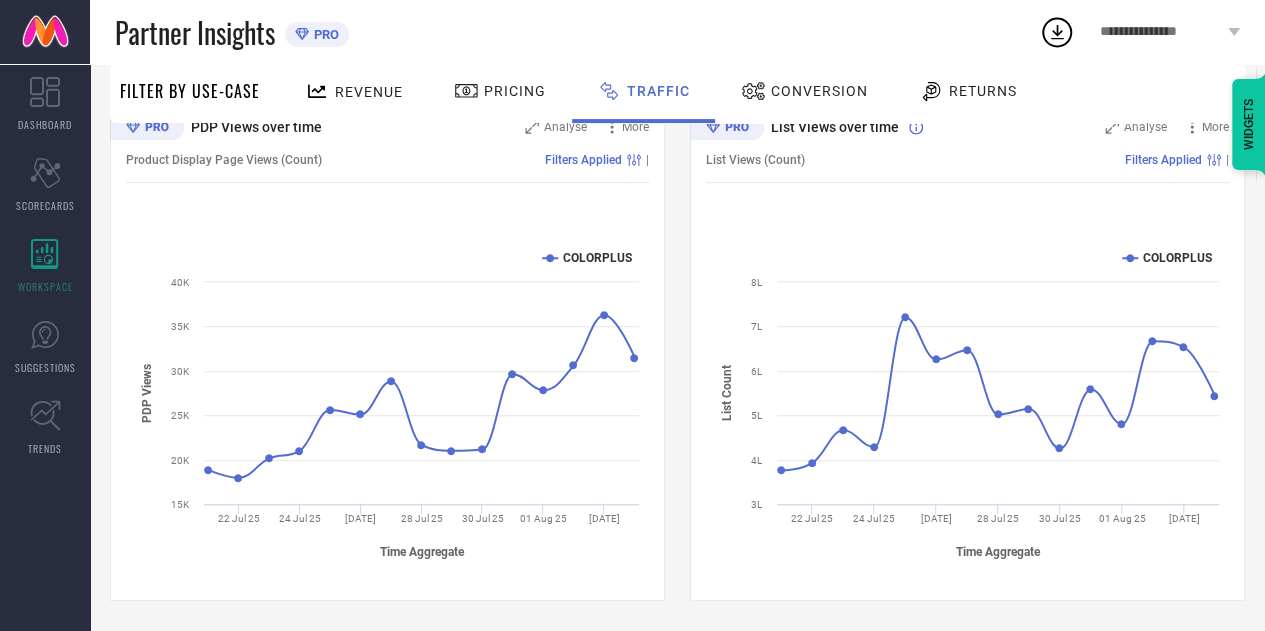 scroll, scrollTop: 0, scrollLeft: 0, axis: both 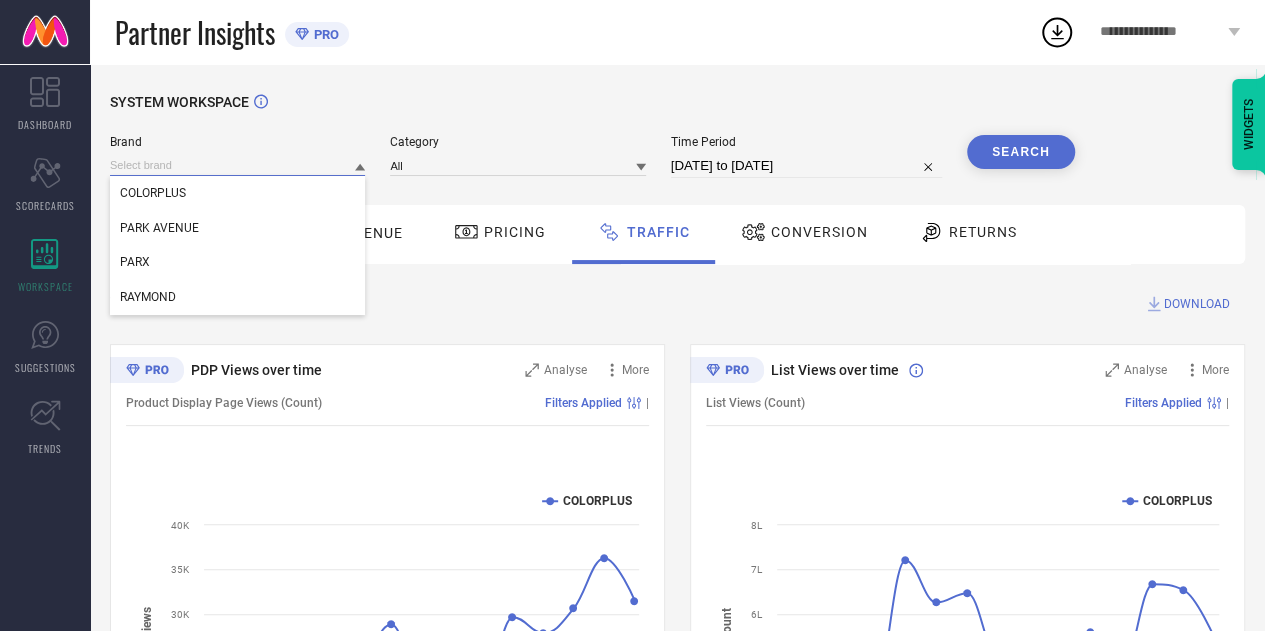 click at bounding box center (237, 165) 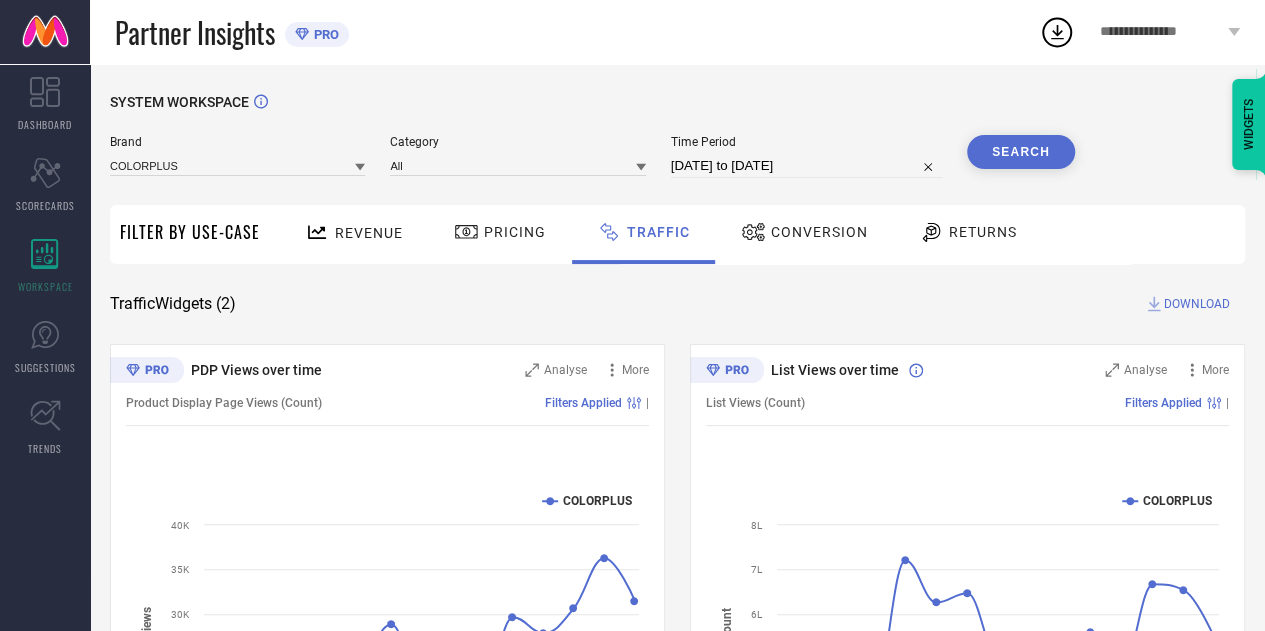 click on "Search" at bounding box center (1021, 152) 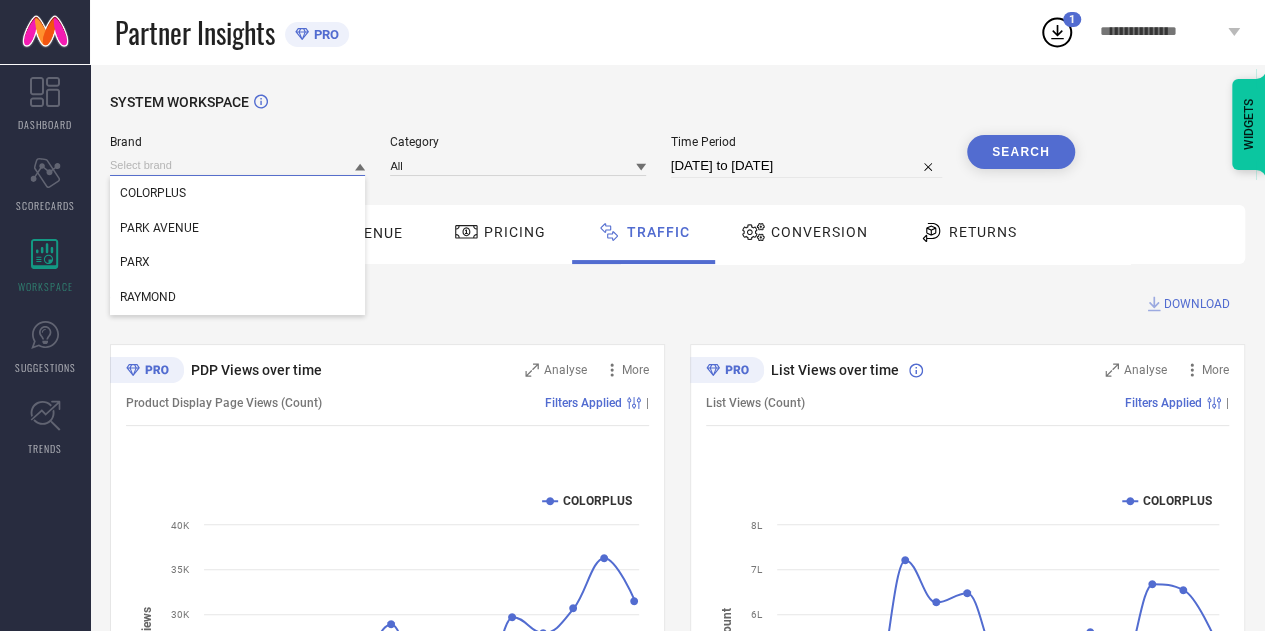 click at bounding box center (237, 165) 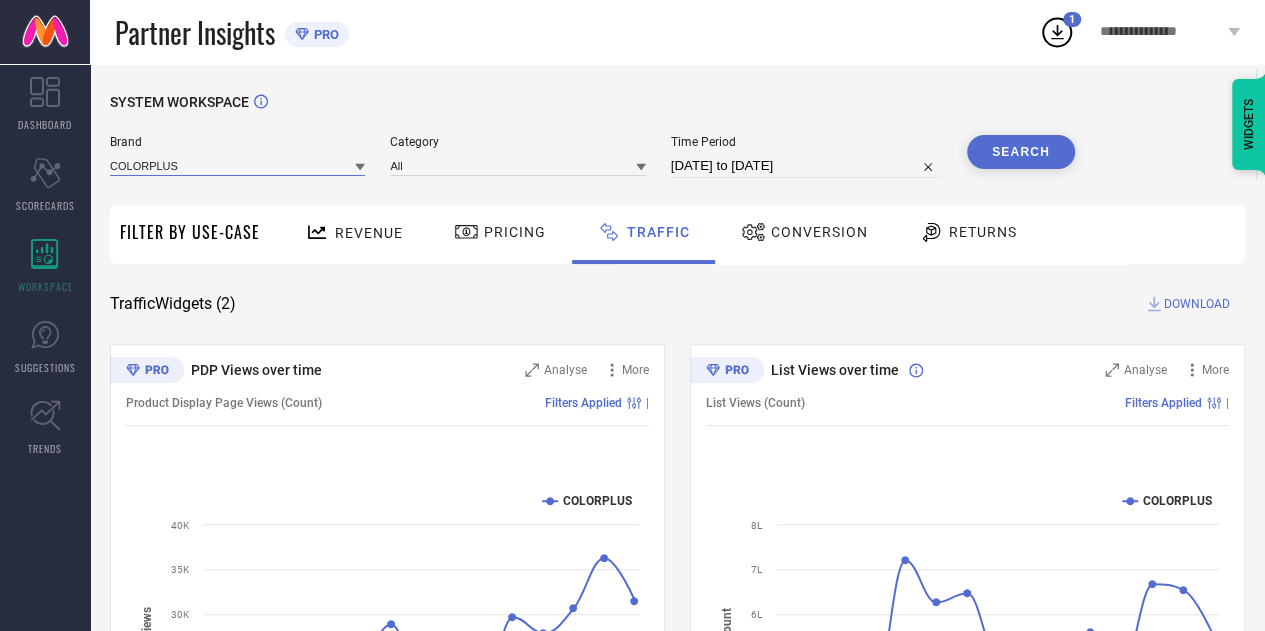 click at bounding box center [237, 165] 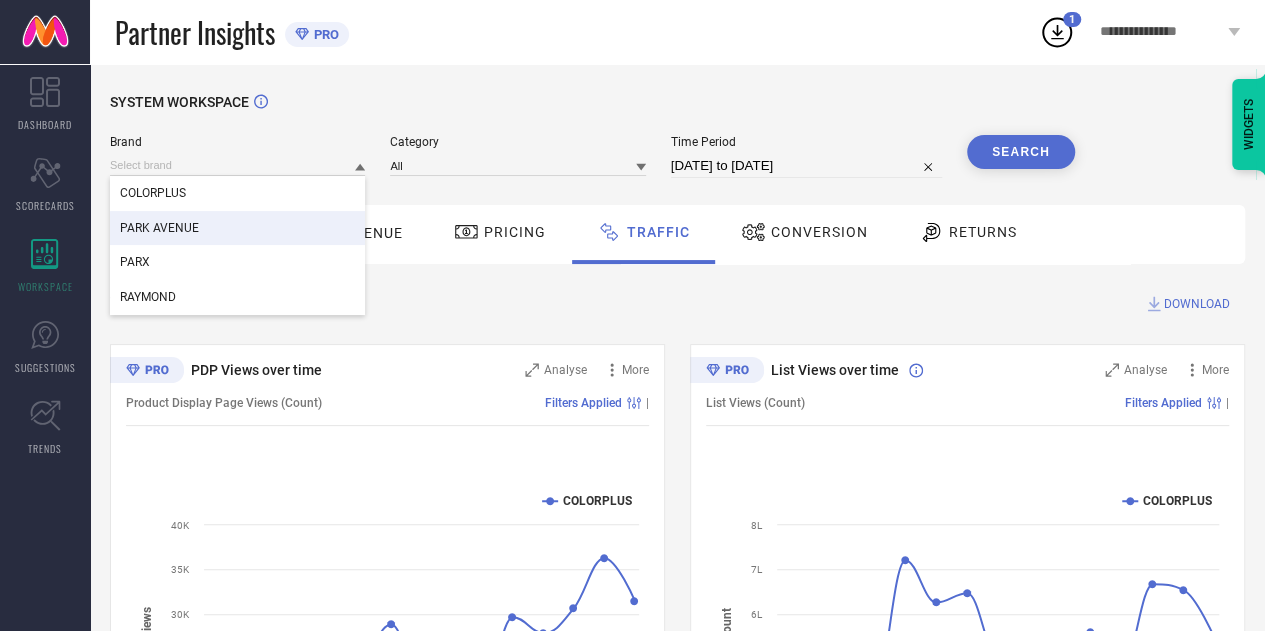 click on "PARK AVENUE" at bounding box center [237, 228] 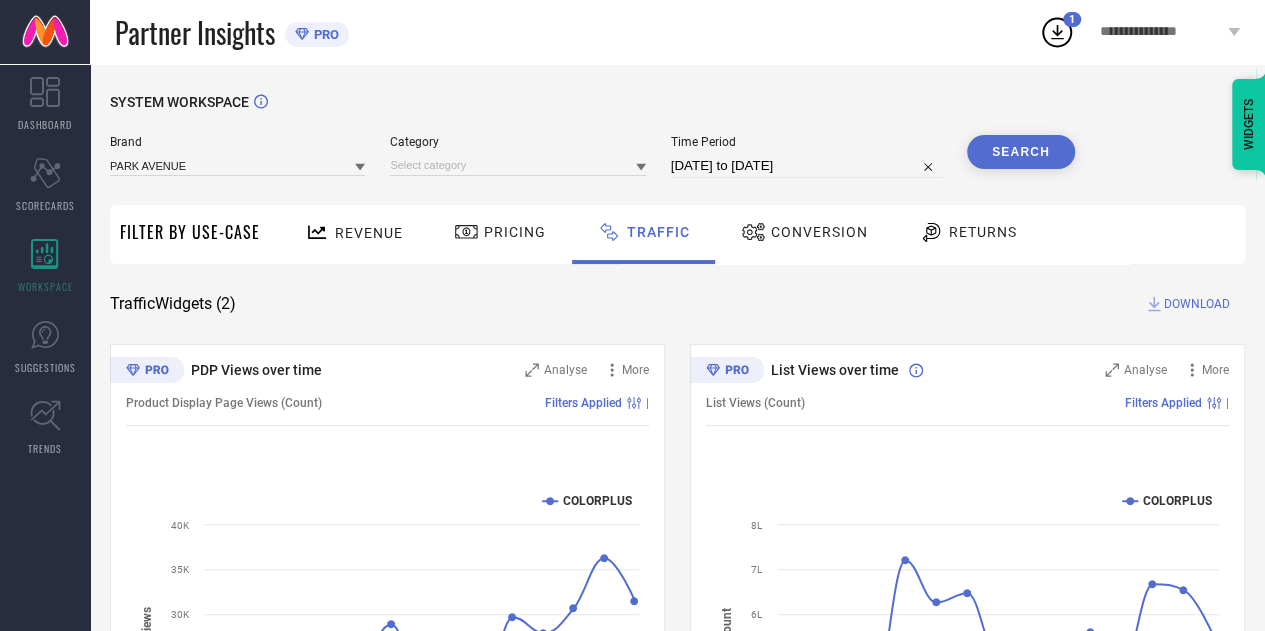 click on "Category" at bounding box center (517, 156) 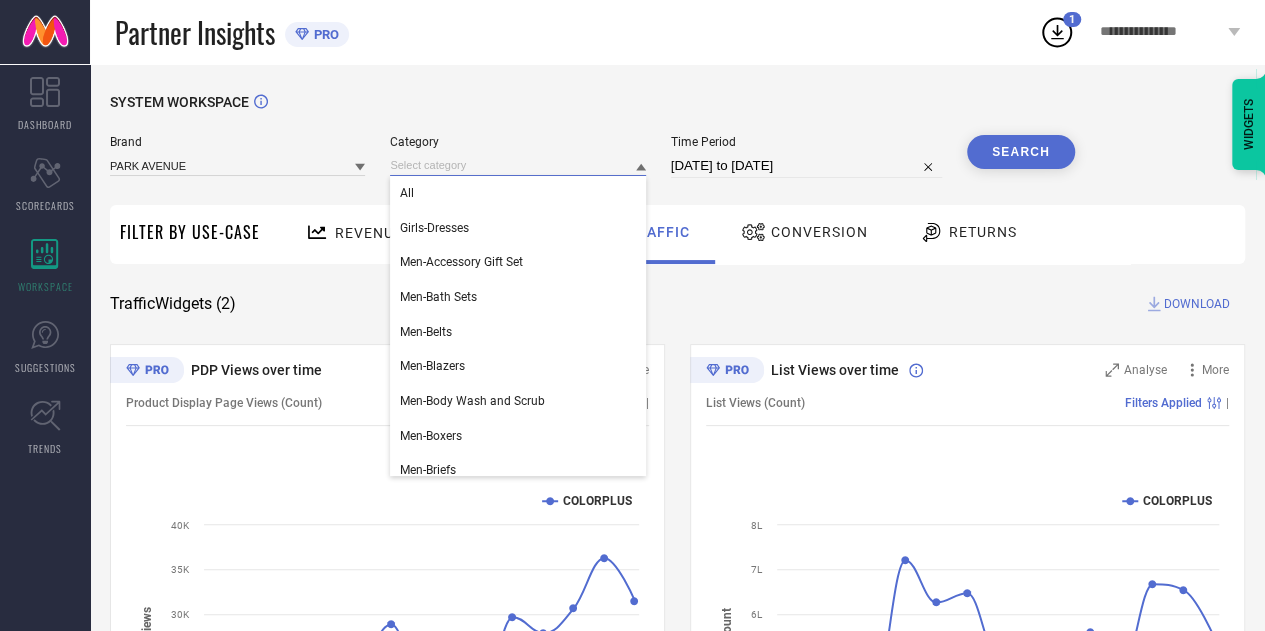 click at bounding box center [517, 165] 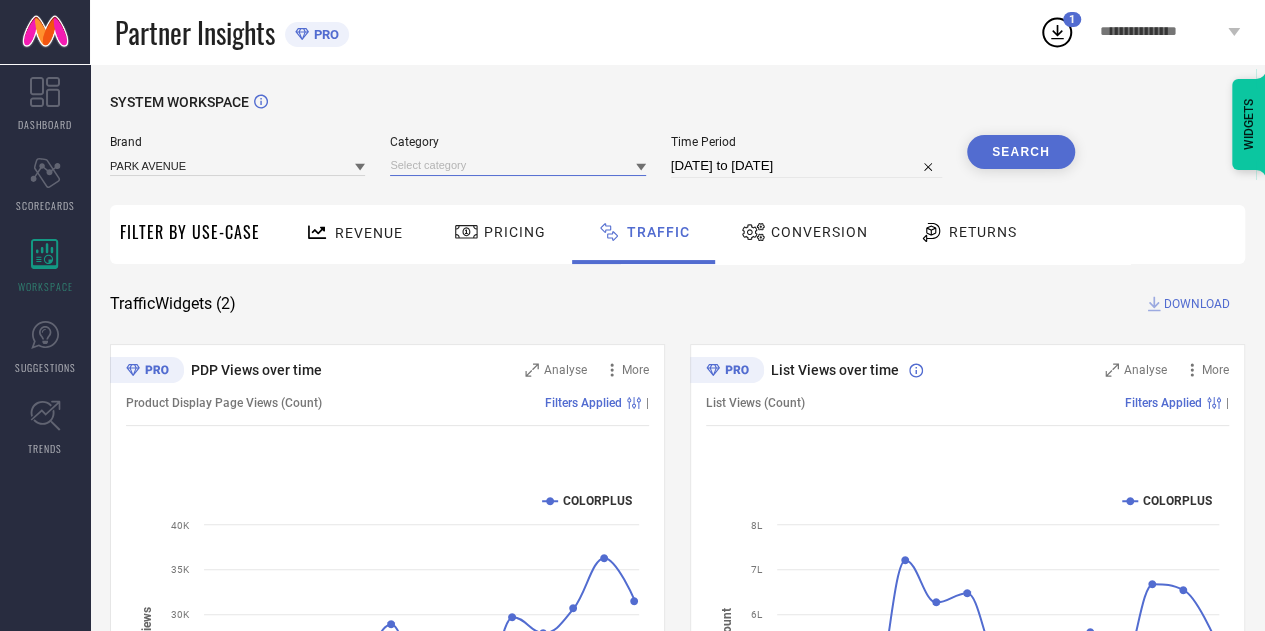 click at bounding box center (517, 165) 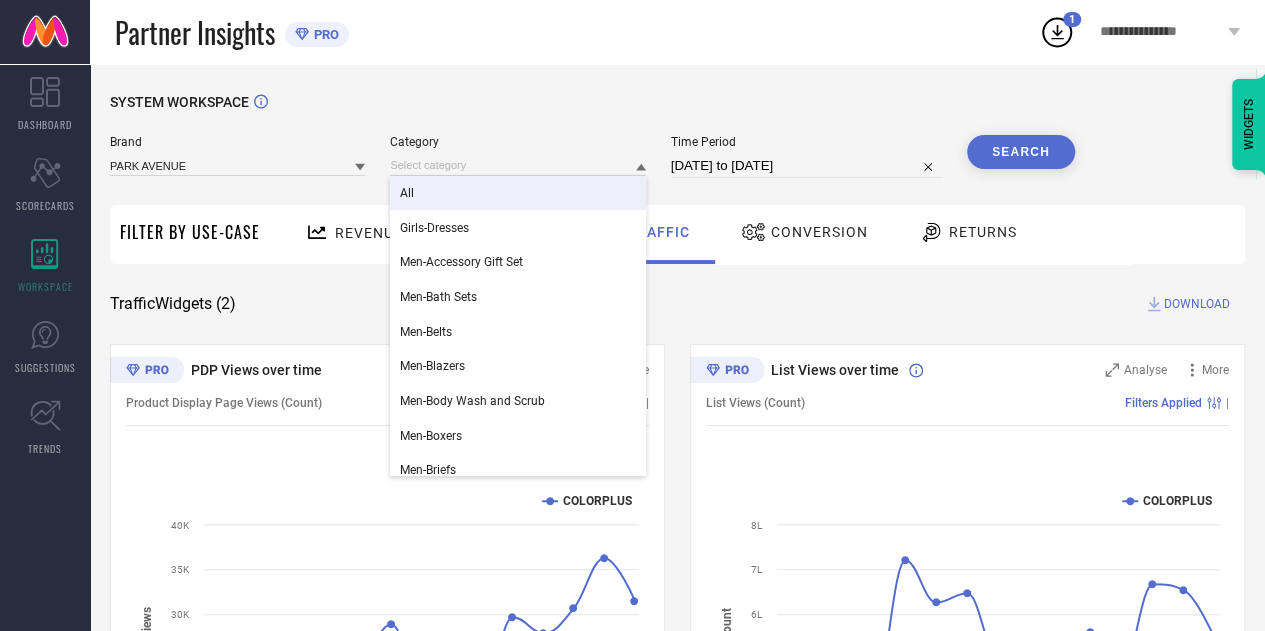 click on "All" at bounding box center [517, 193] 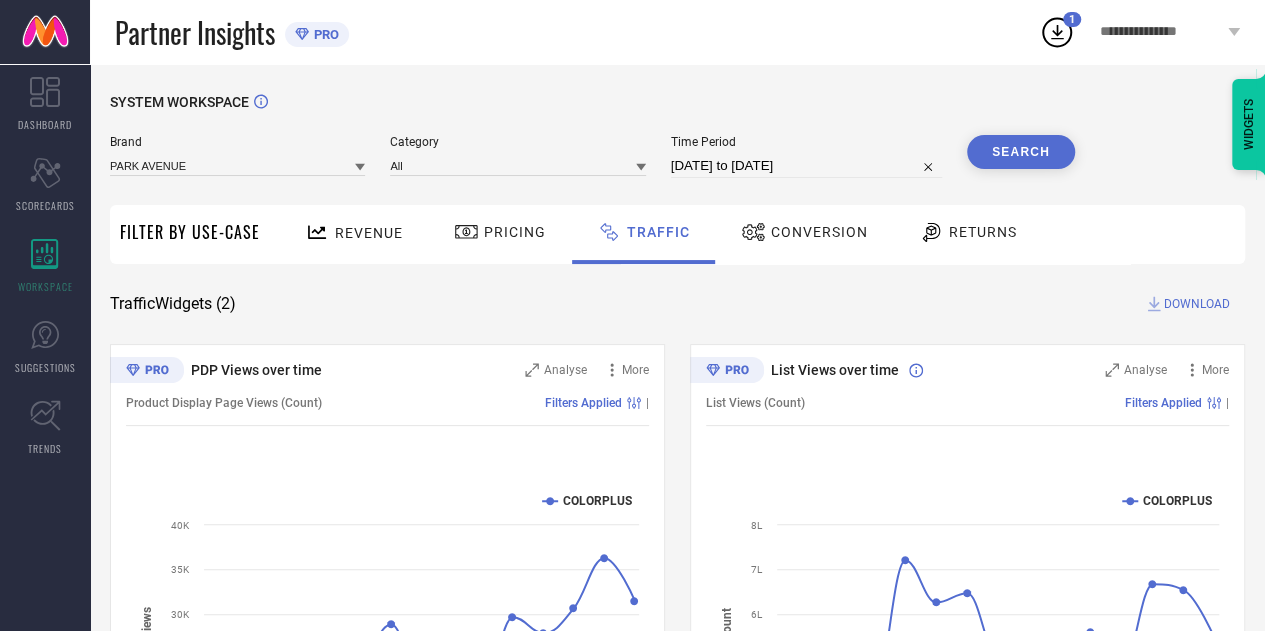 click on "Search" at bounding box center (1021, 152) 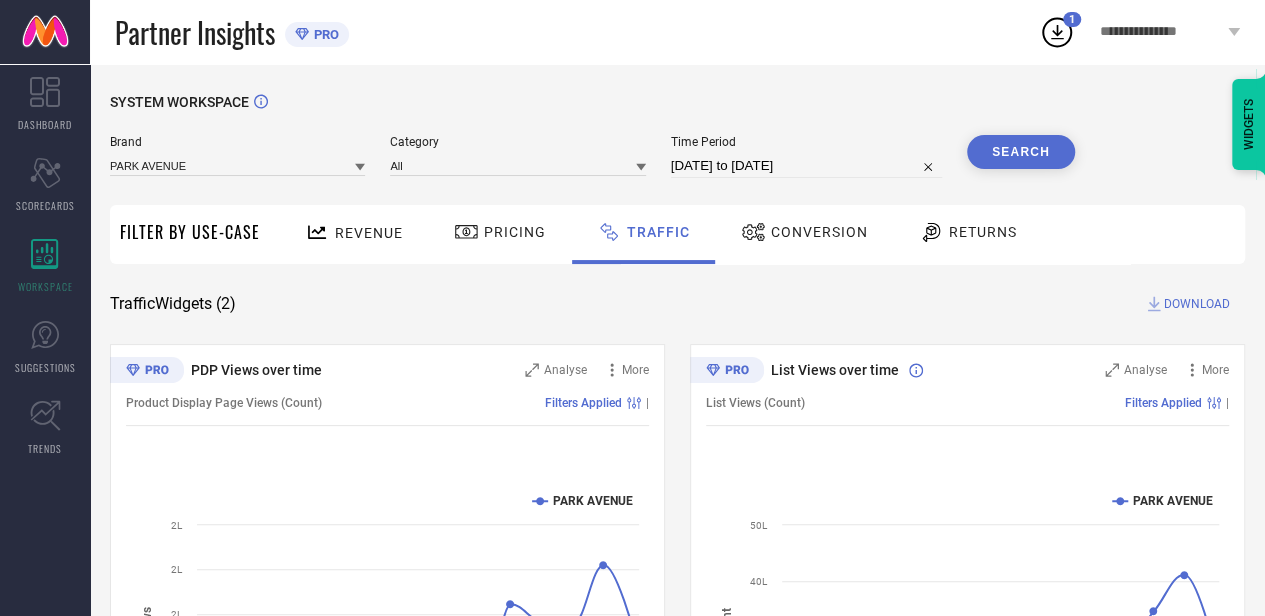 select on "6" 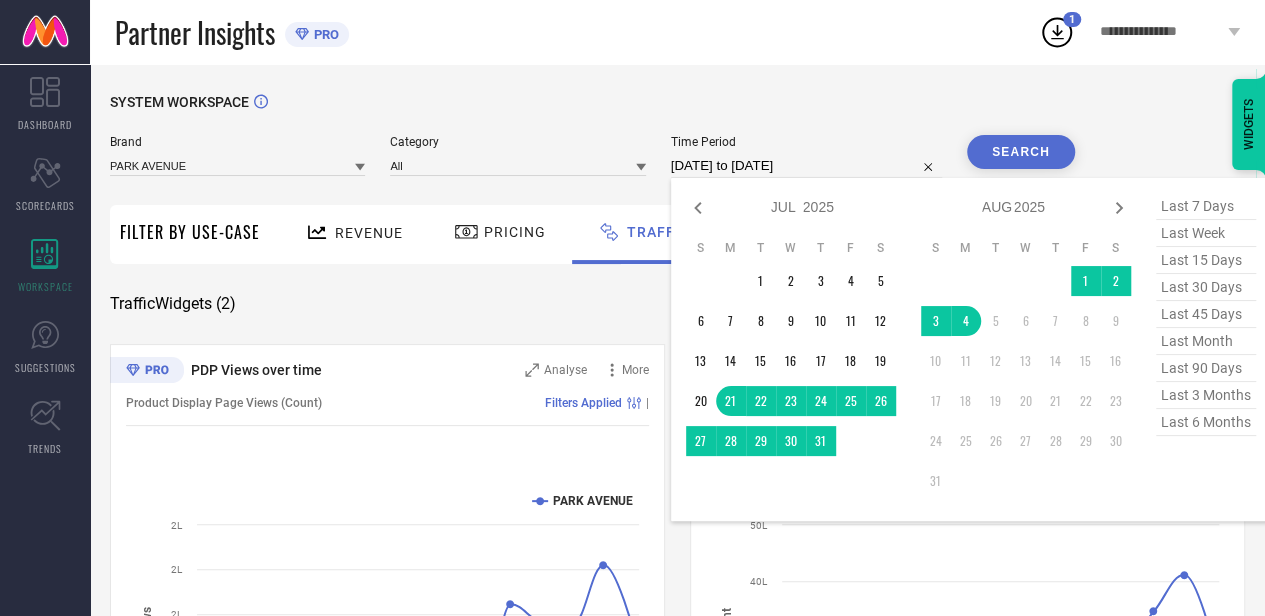 click on "[DATE] to [DATE]" at bounding box center [806, 166] 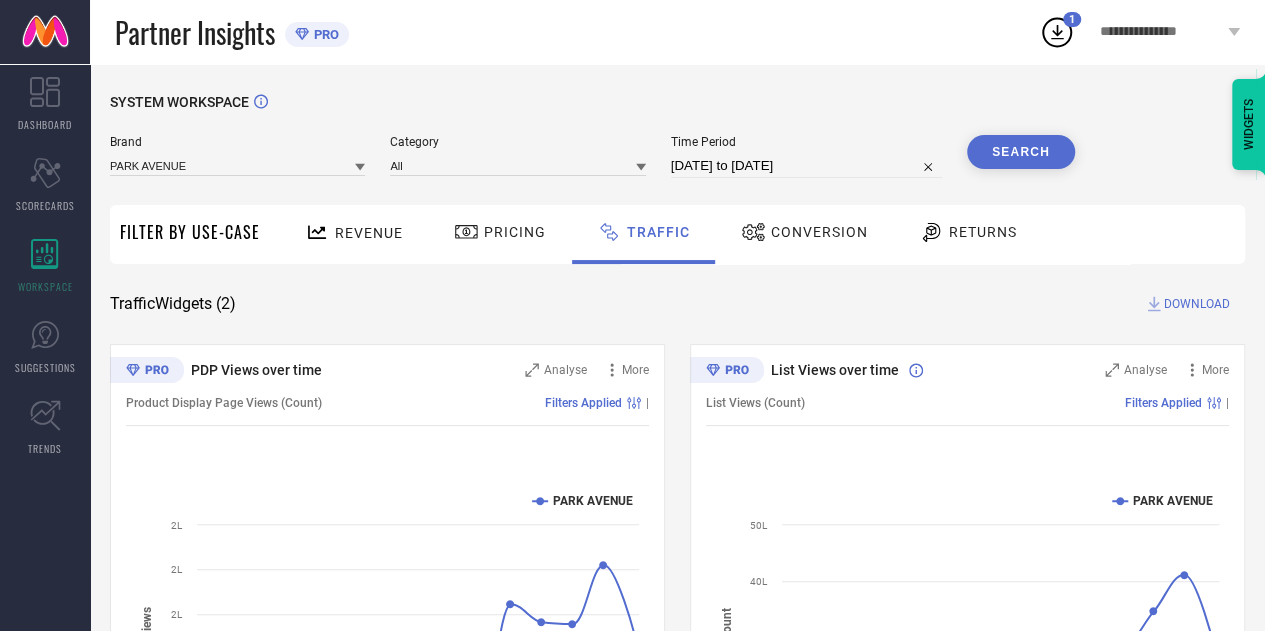 click on "SYSTEM WORKSPACE Brand PARK AVENUE Category All Time Period [DATE] to [DATE] Search Filter By Use-Case Revenue Pricing Traffic Conversion Returns Traffic  Widgets ( 2 ) DOWNLOAD PDP Views over time Analyse More Product Display Page Views (Count) Filters Applied |  Created with Highcharts 9.3.3 Time Aggregate PDP Views PARK AVENUE [DATE] [DATE] [DATE] [DATE] [DATE] [DATE] [DATE] 1L 1L 2L 2L 2L 2L List Views over time Analyse More List Views (Count) Filters Applied |  Created with Highcharts 9.3.3 Time Aggregate List Count PARK AVENUE [DATE] [DATE] [DATE] [DATE] [DATE] [DATE] [DATE] 20L 30L 40L 10L 50L WIDGETS" at bounding box center (677, 469) 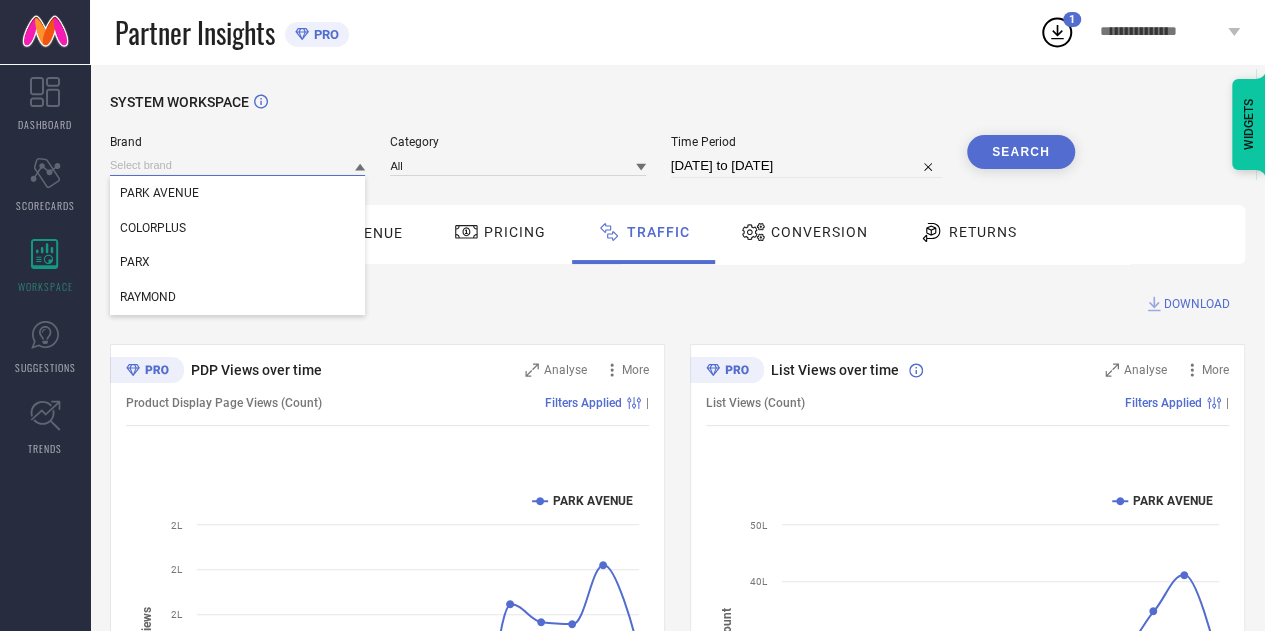click at bounding box center [237, 165] 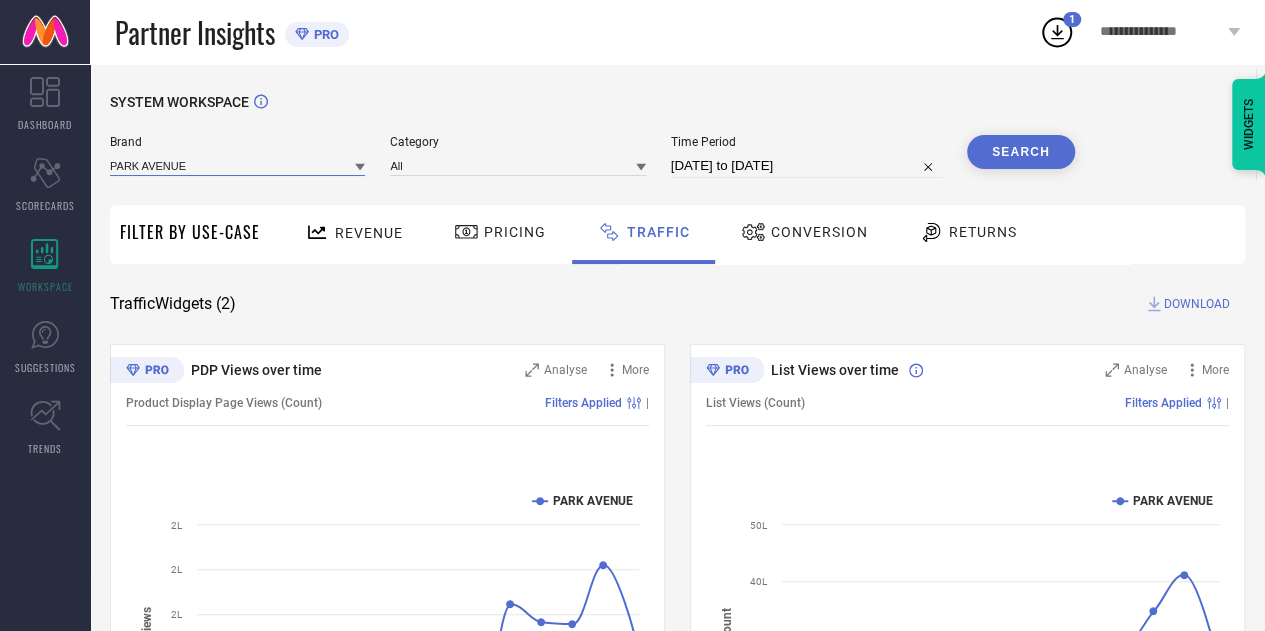 click at bounding box center (237, 165) 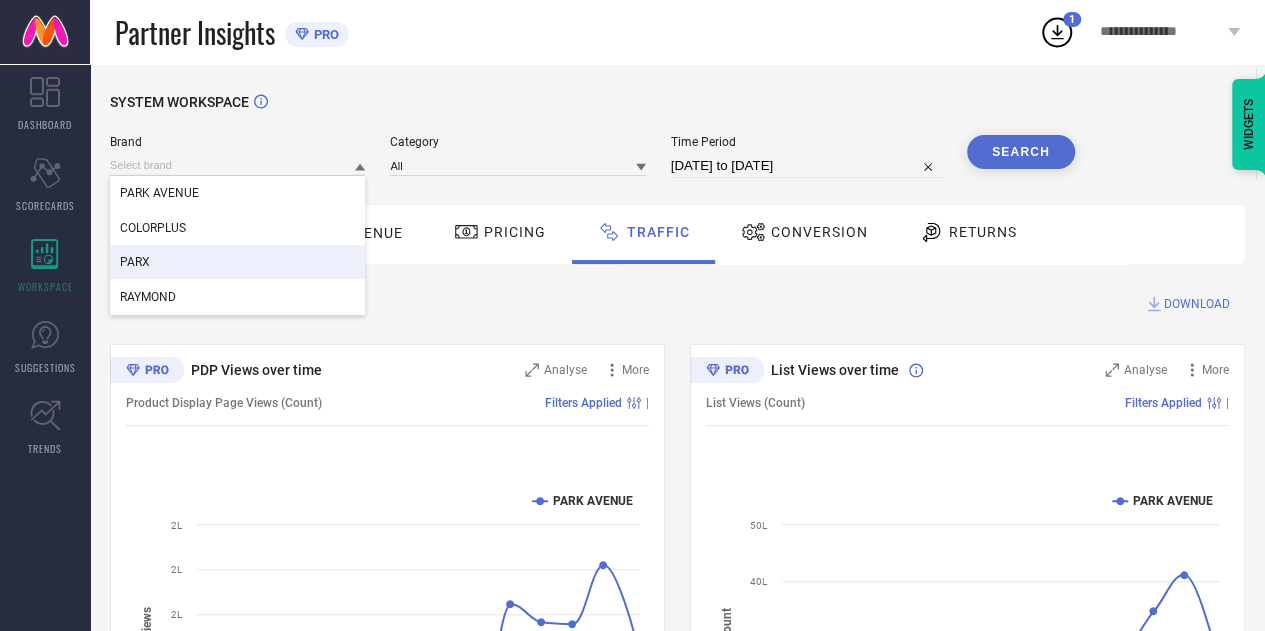 click on "PARX" at bounding box center [237, 262] 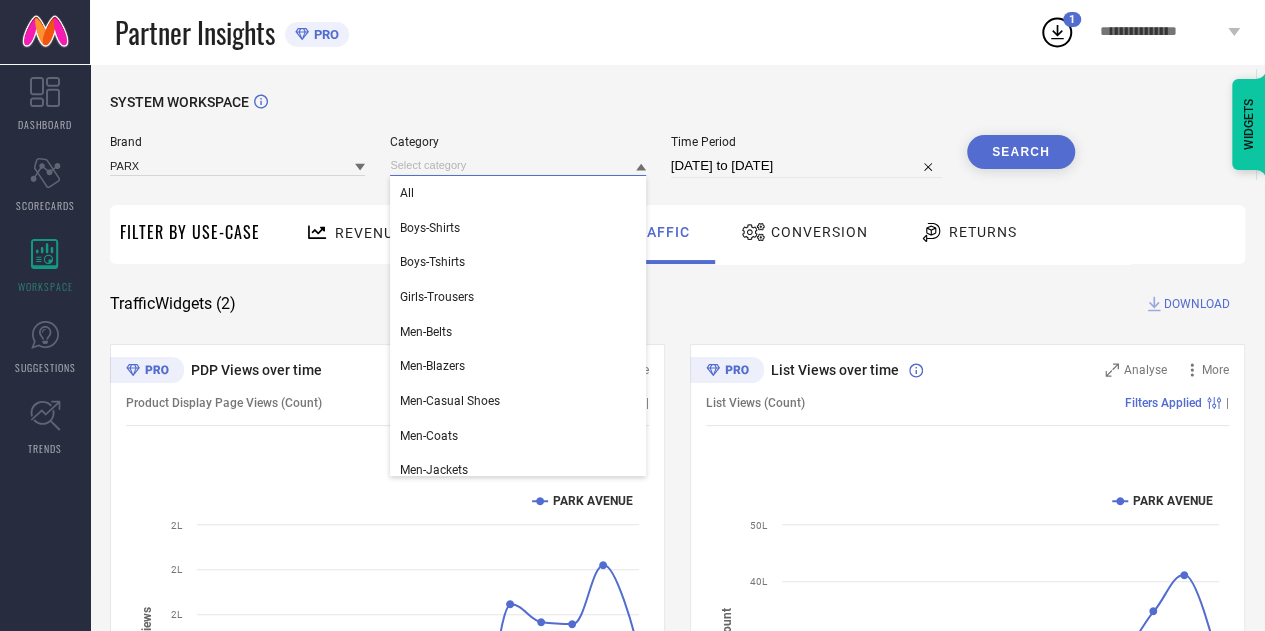 click at bounding box center (517, 165) 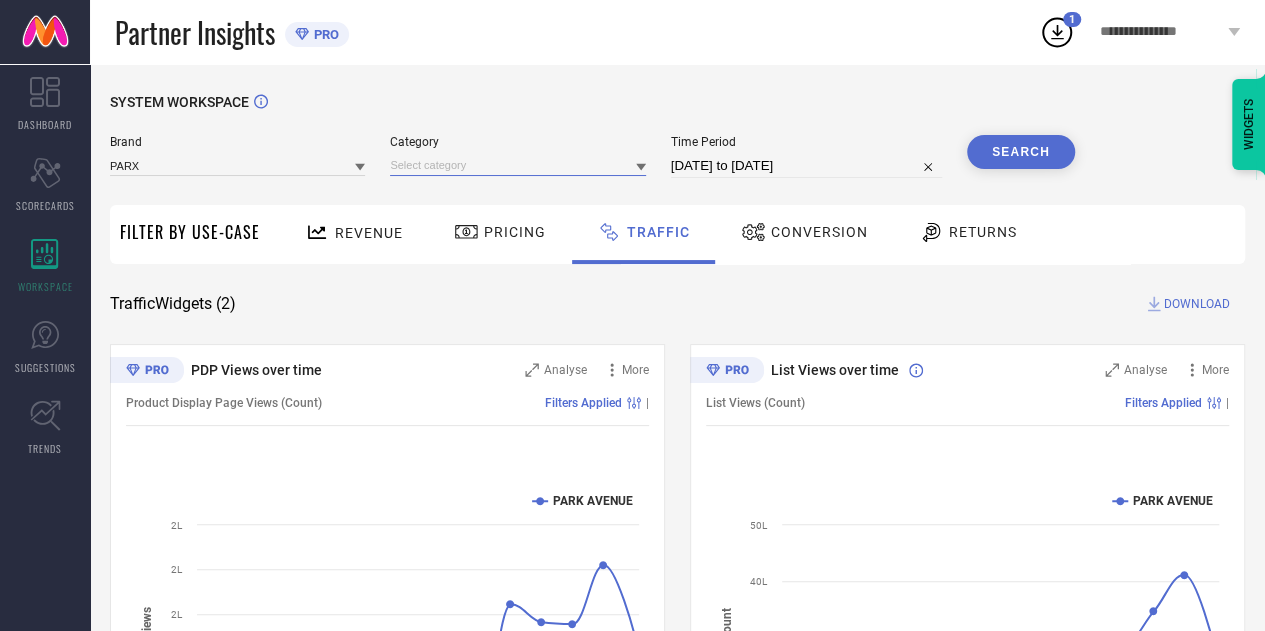 click at bounding box center [517, 165] 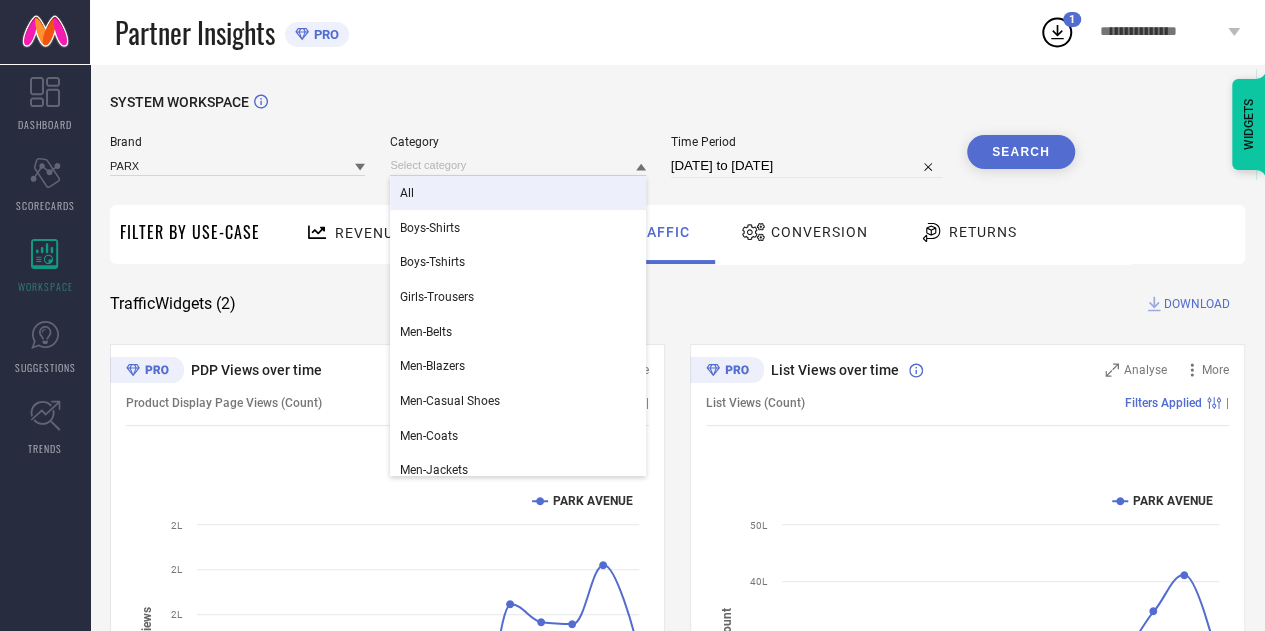 click on "All" at bounding box center [517, 193] 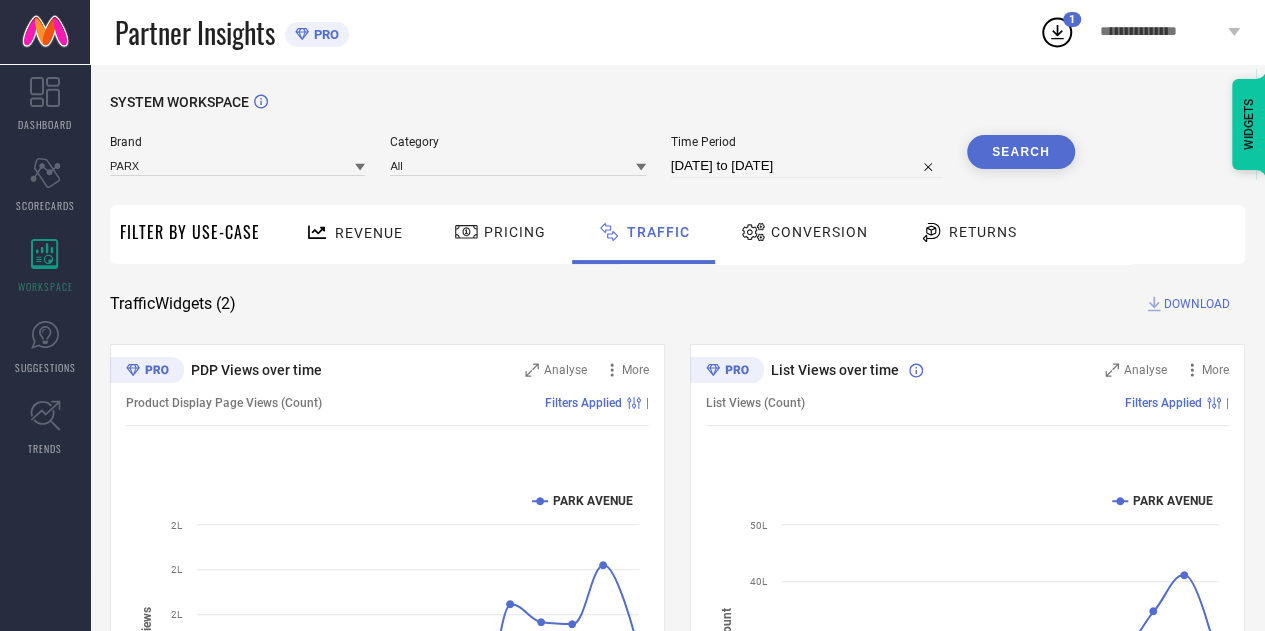 click on "Search" at bounding box center [1021, 152] 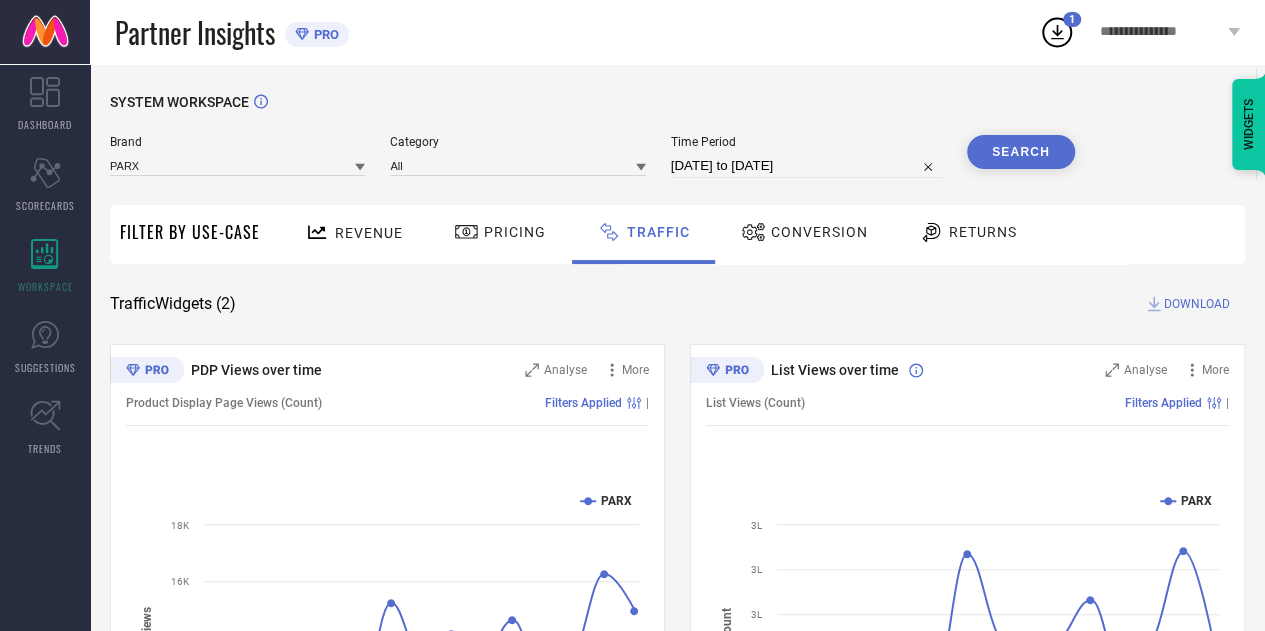 click on "DOWNLOAD" at bounding box center [1197, 304] 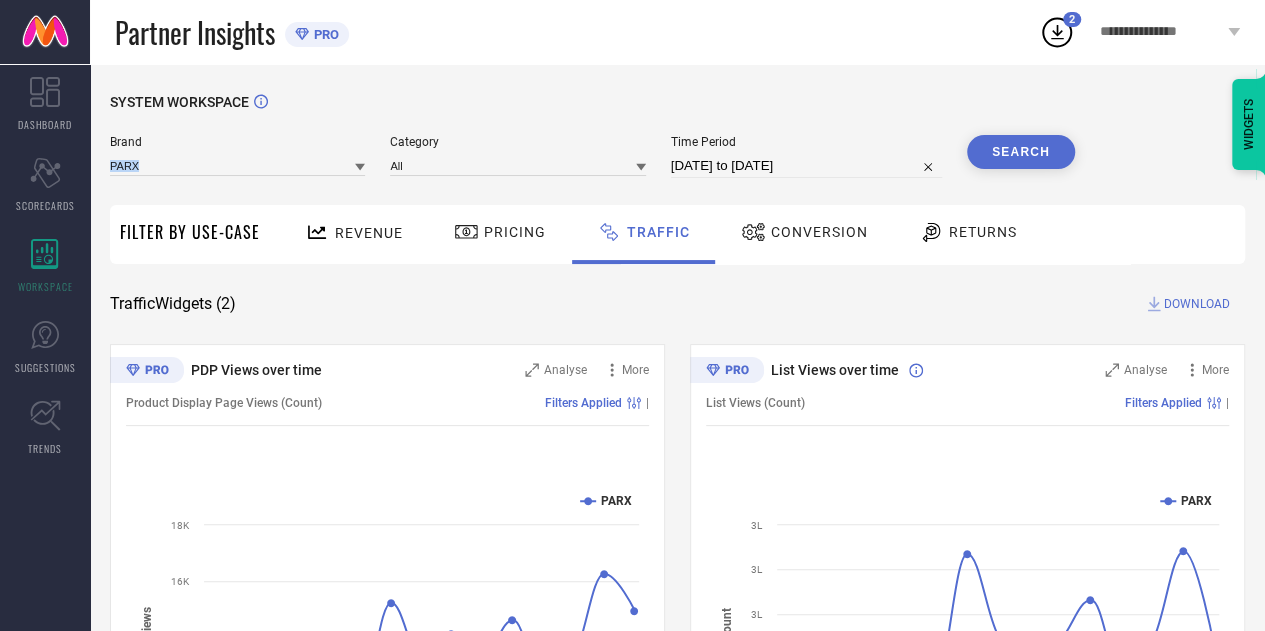 drag, startPoint x: 349, startPoint y: 179, endPoint x: 355, endPoint y: 170, distance: 10.816654 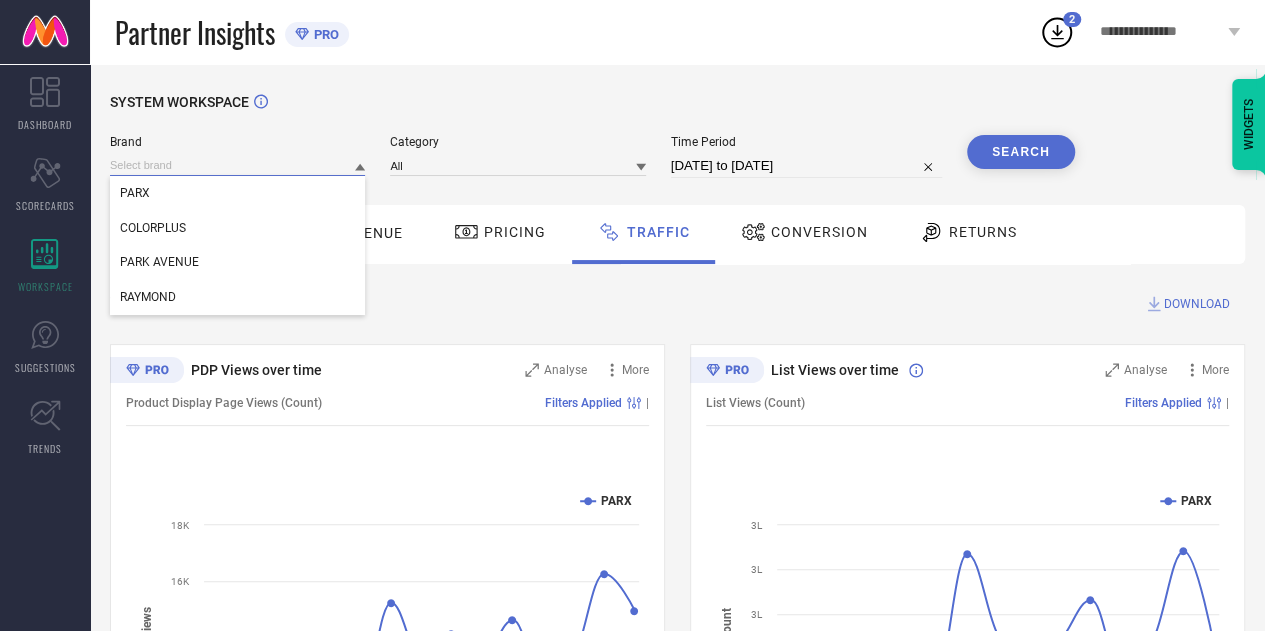click at bounding box center (237, 165) 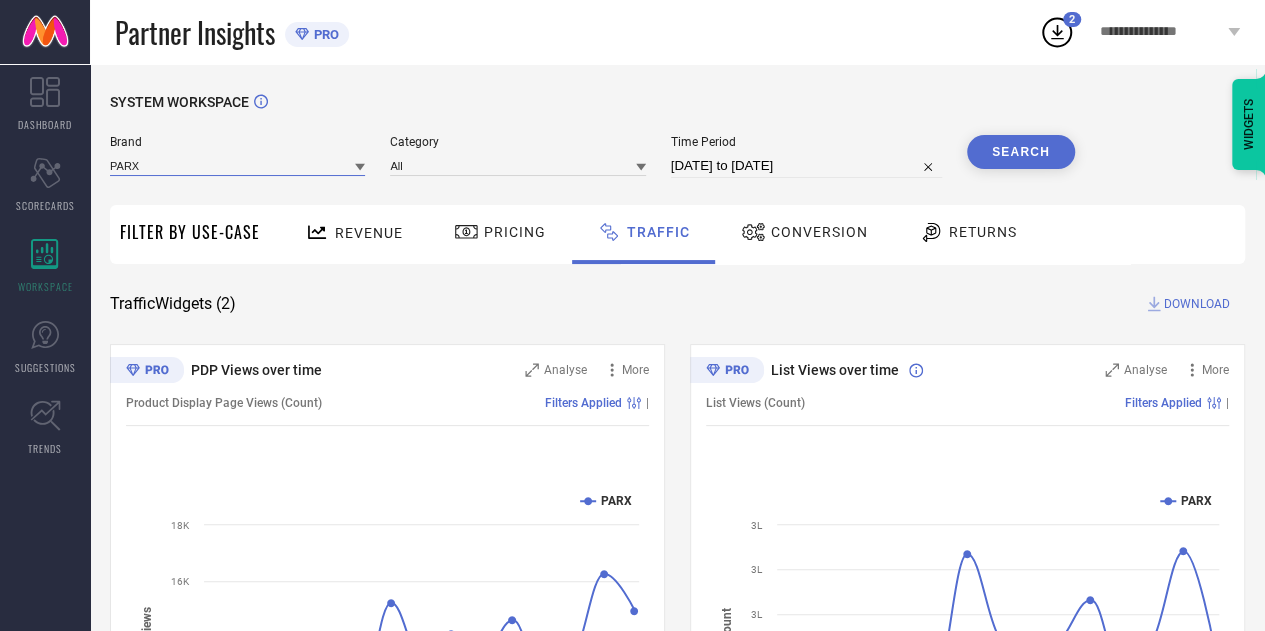 click at bounding box center (237, 165) 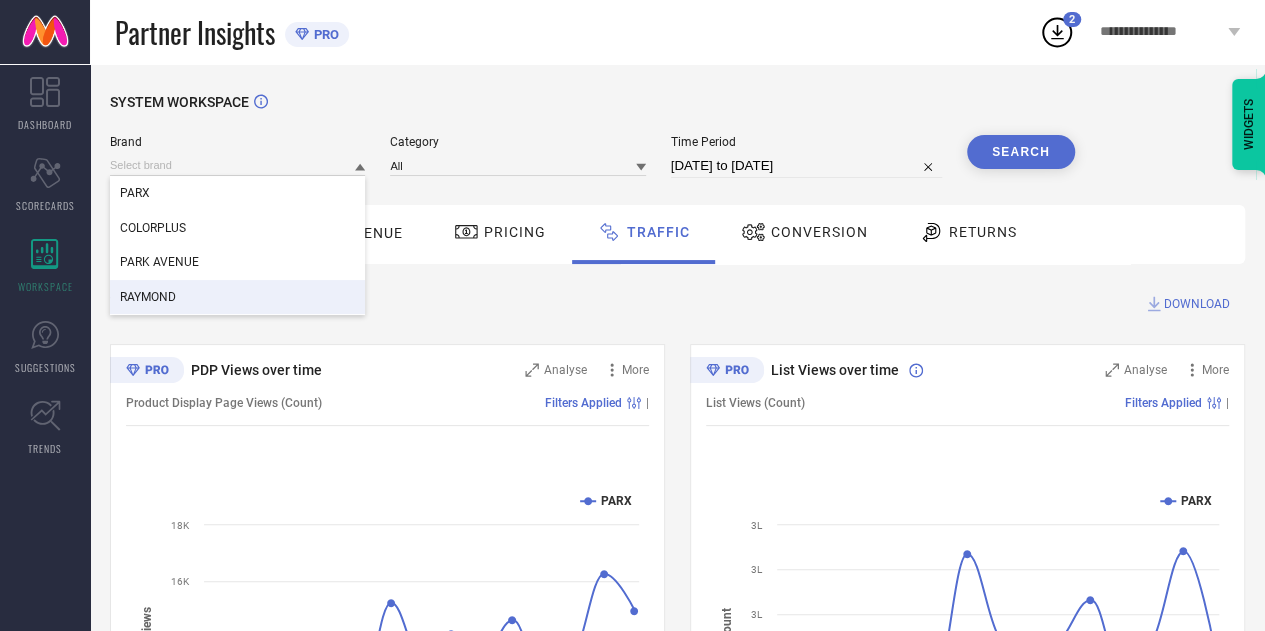 click on "RAYMOND" at bounding box center (237, 297) 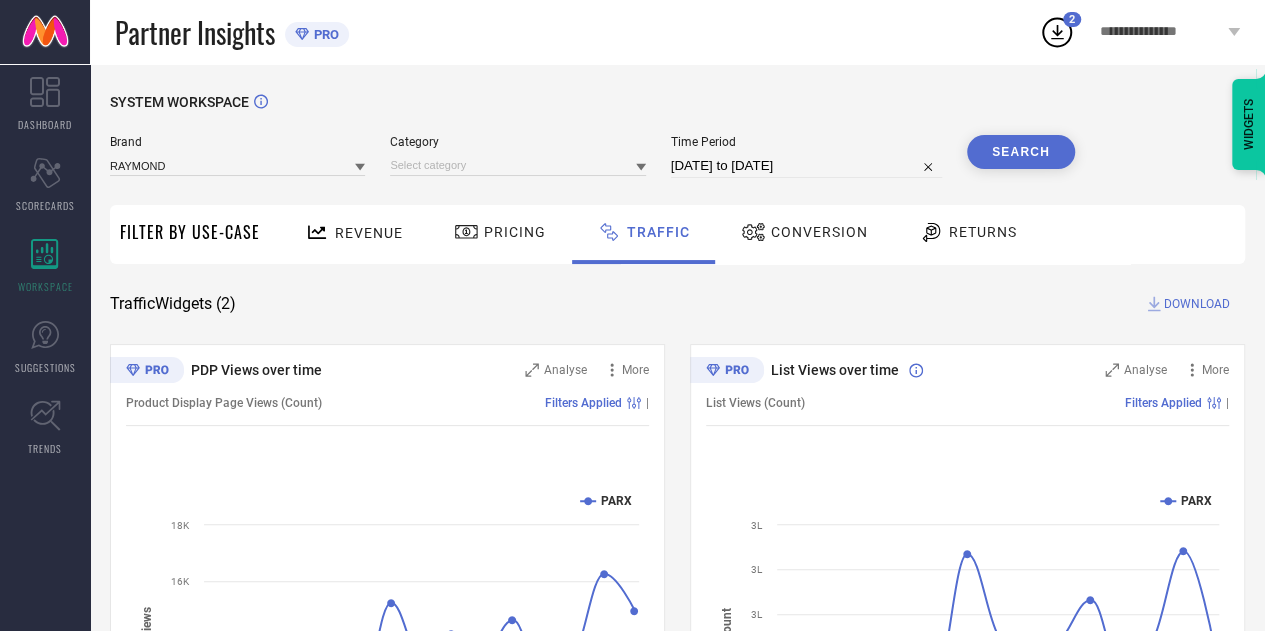 click on "Category" at bounding box center [517, 156] 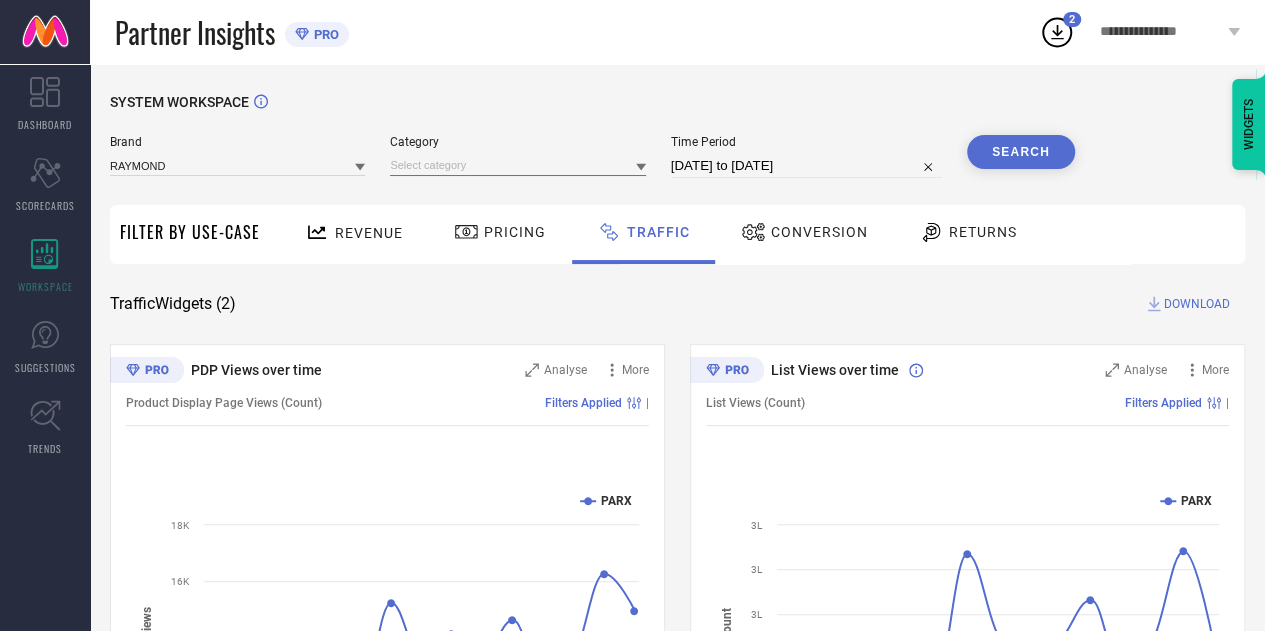click at bounding box center [517, 165] 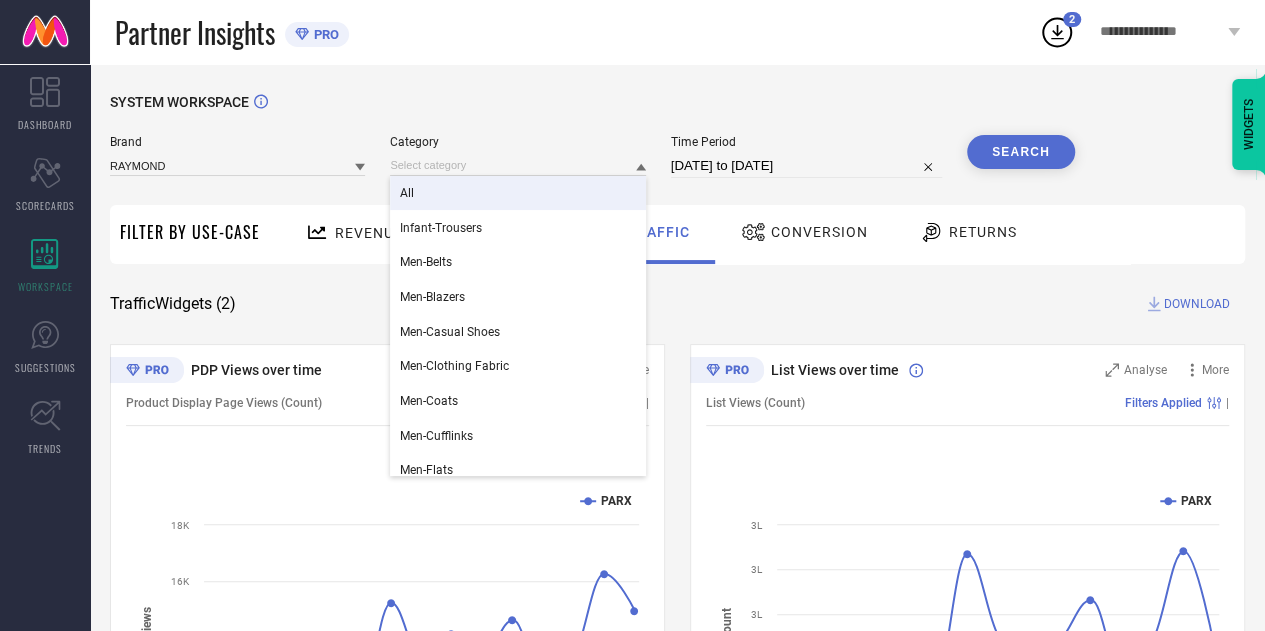 click on "All" at bounding box center [517, 193] 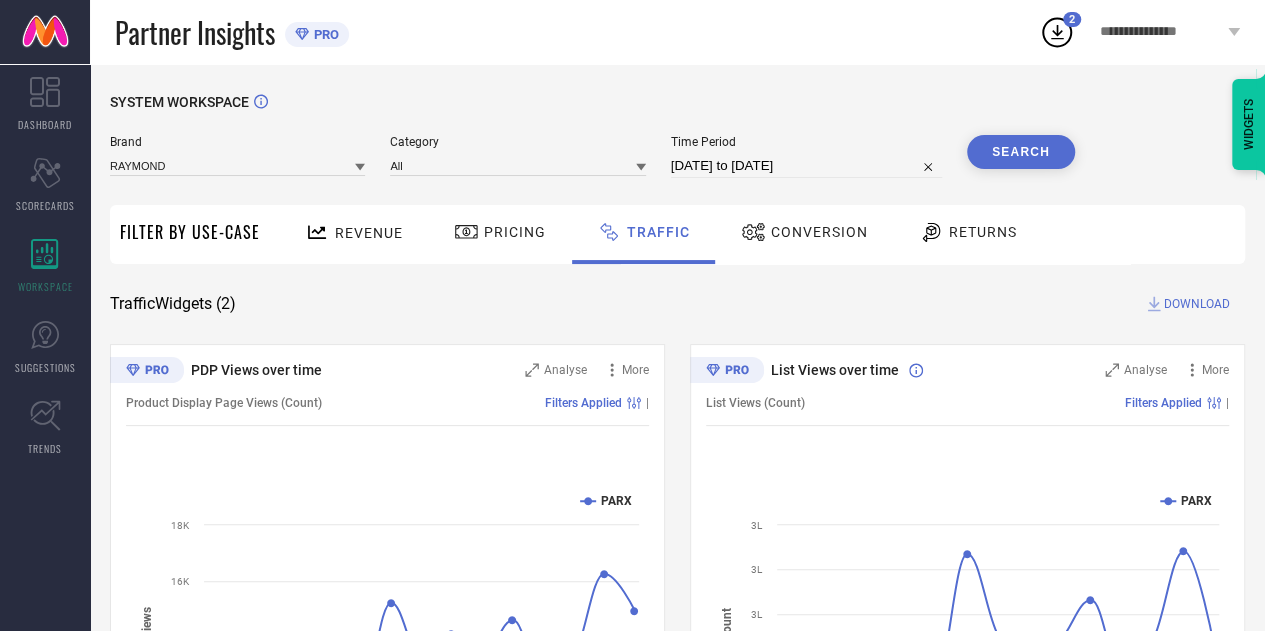 click on "Search" at bounding box center [1021, 152] 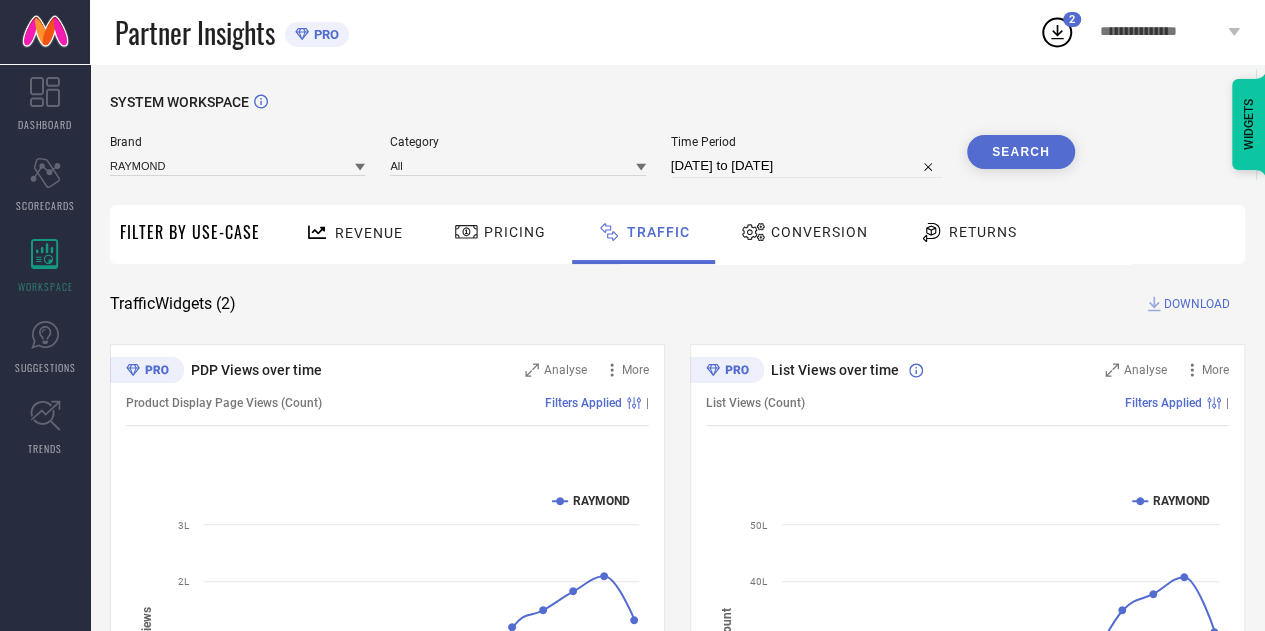 click on "DOWNLOAD" at bounding box center [1197, 304] 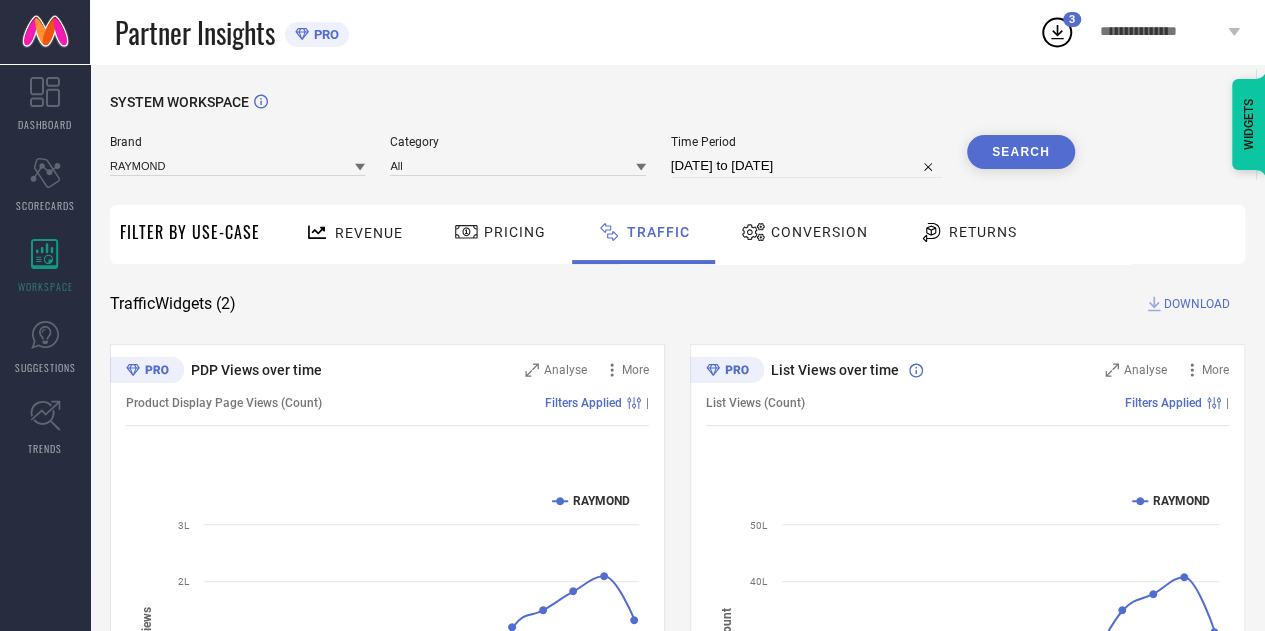 click on "SYSTEM WORKSPACE Brand RAYMOND Category All Time Period [DATE] to [DATE] Search Filter By Use-Case Revenue Pricing Traffic Conversion Returns Traffic  Widgets ( 2 ) DOWNLOAD PDP Views over time Analyse More Product Display Page Views (Count) Filters Applied |  Created with Highcharts 9.3.3 Time Aggregate PDP Views RAYMOND [DATE] [DATE] [DATE] [DATE] [DATE] [DATE] [DATE] 1L 2L 2L 50K 3L List Views over time Analyse More List Views (Count) Filters Applied |  Created with Highcharts 9.3.3 Time Aggregate List Count RAYMOND [DATE] [DATE] [DATE] [DATE] [DATE] [DATE] [DATE] 20L 30L 40L 10L 50L WIDGETS" at bounding box center [677, 469] 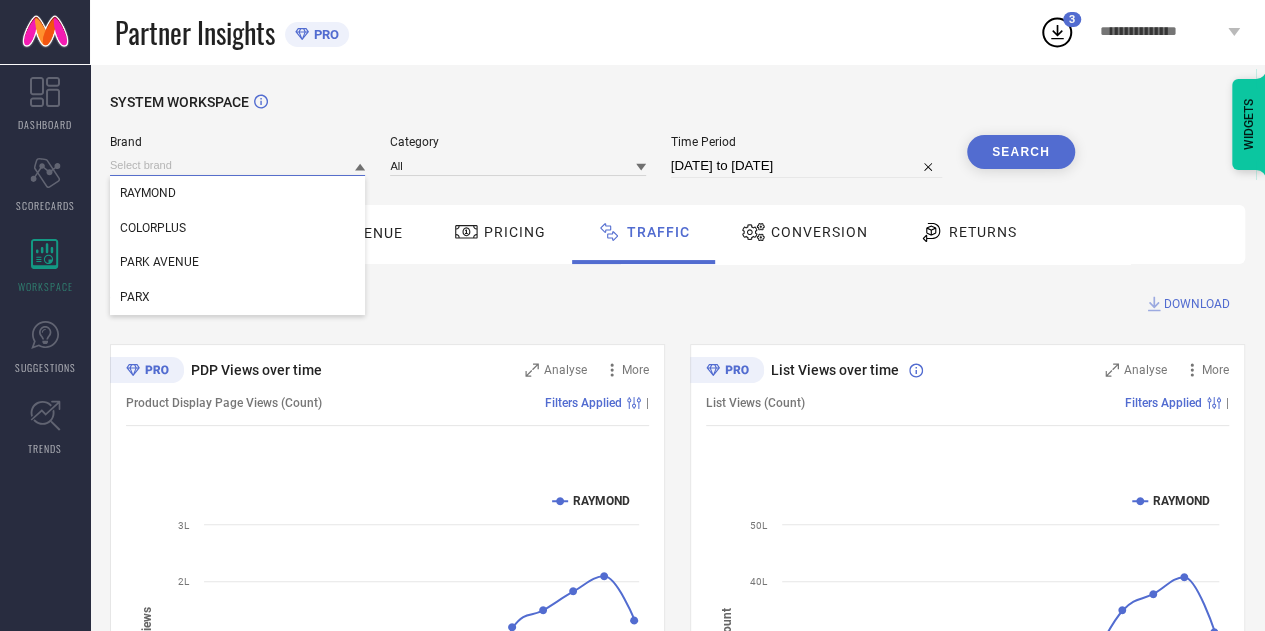 click at bounding box center [237, 165] 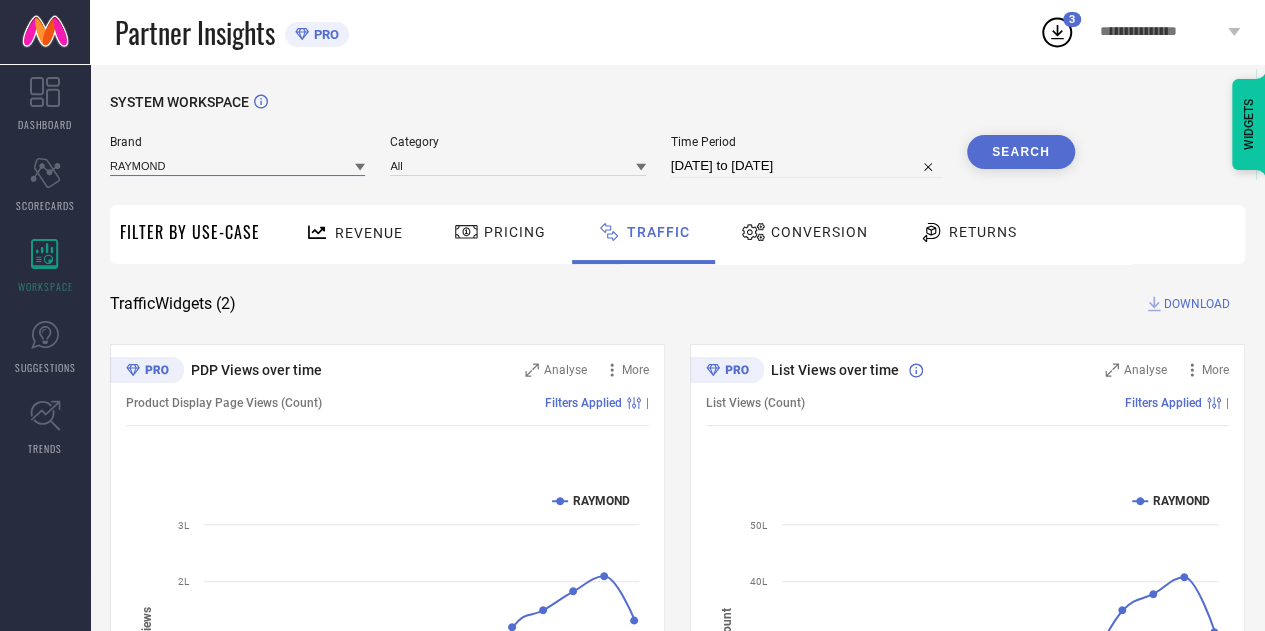 click at bounding box center (237, 165) 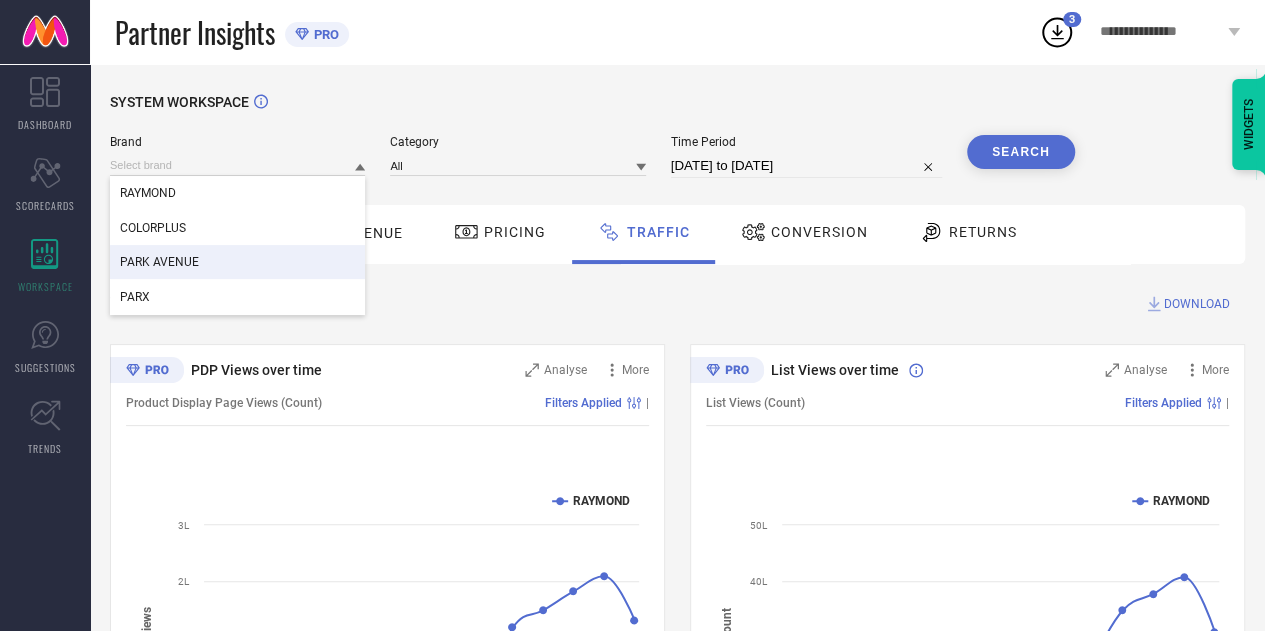 click on "PARK AVENUE" at bounding box center (159, 262) 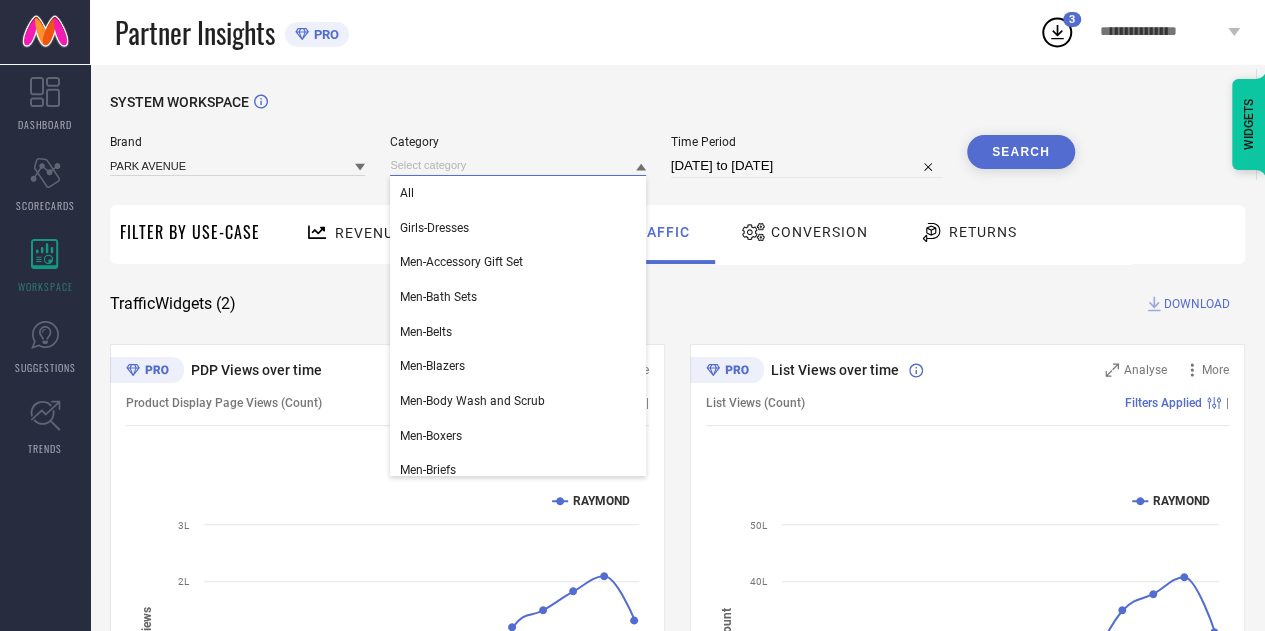 click at bounding box center (517, 165) 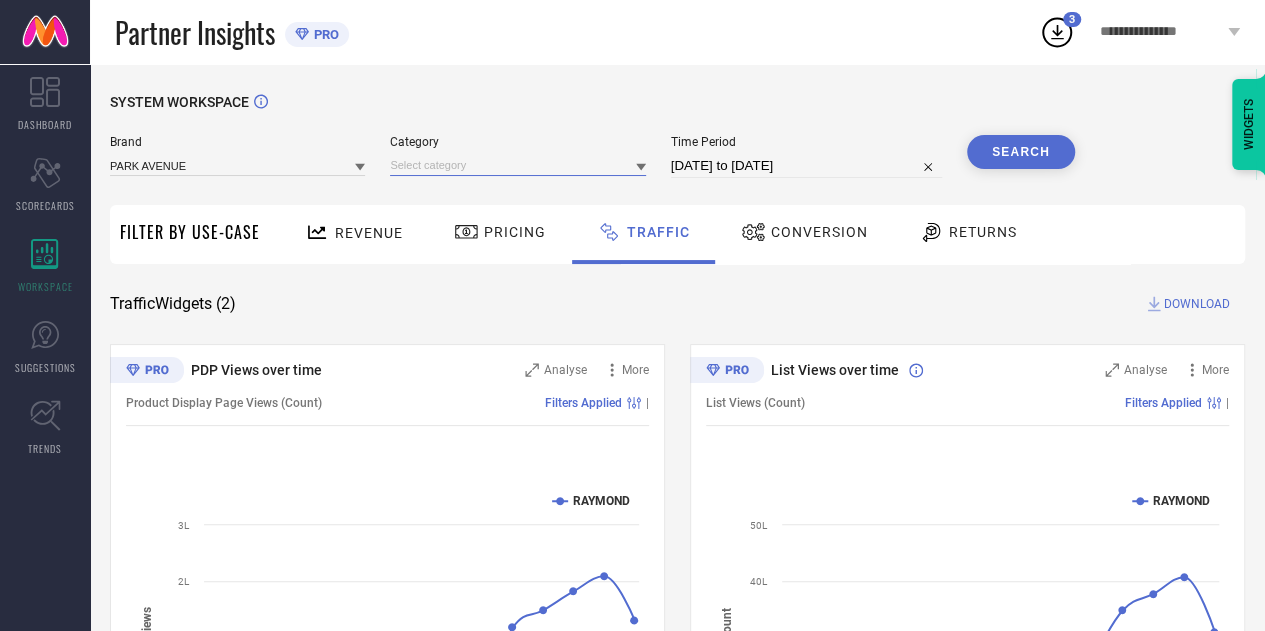 click at bounding box center (517, 165) 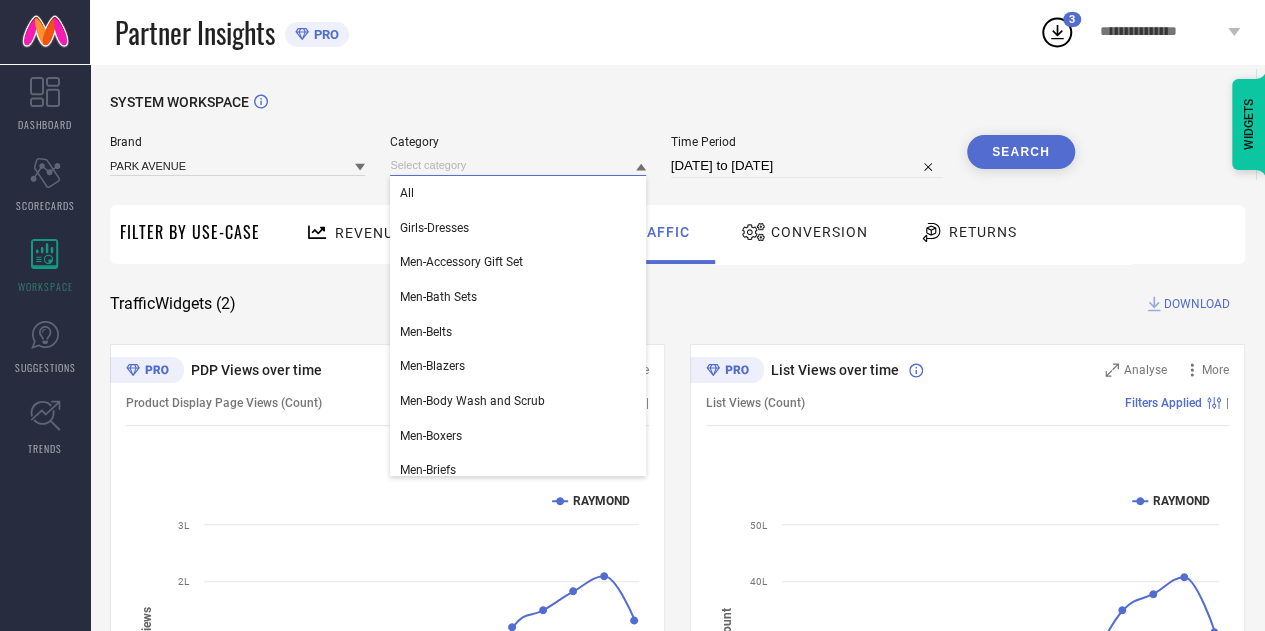 click at bounding box center [517, 165] 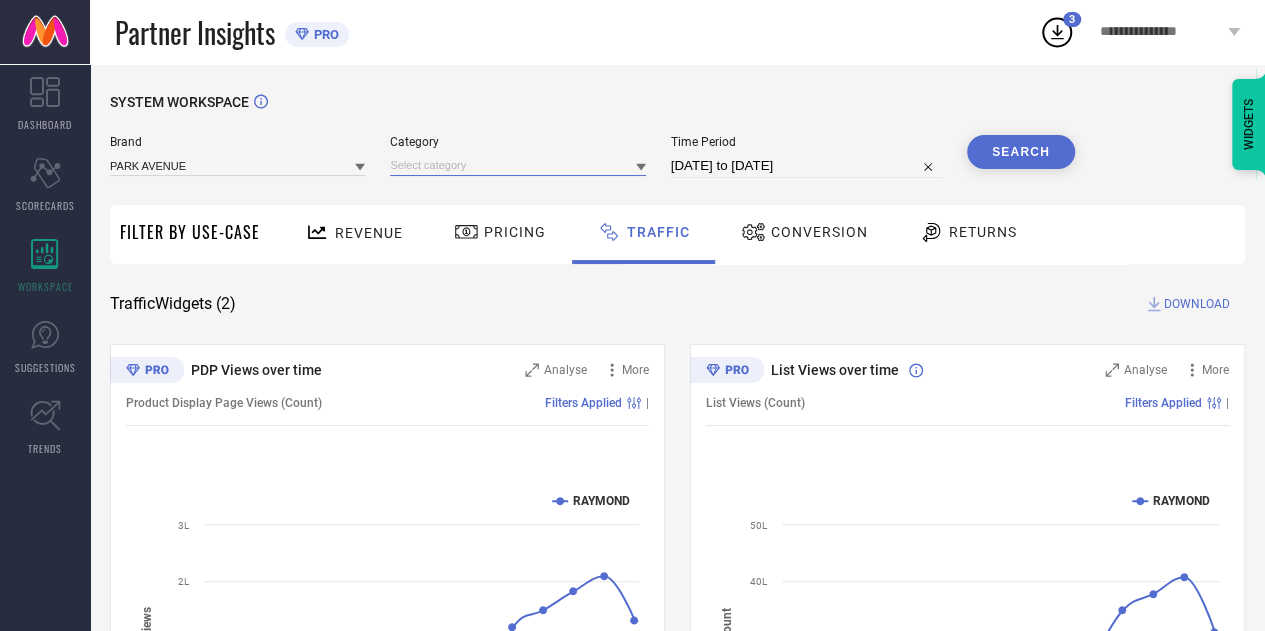 click at bounding box center [517, 165] 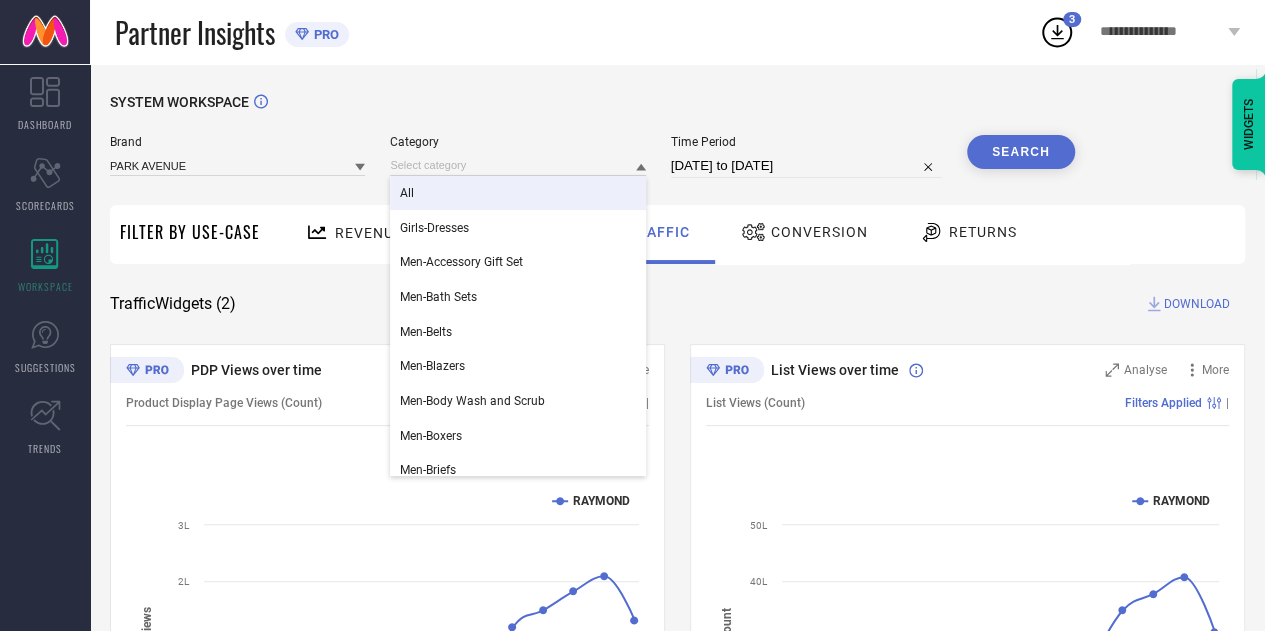 click on "All" at bounding box center (407, 193) 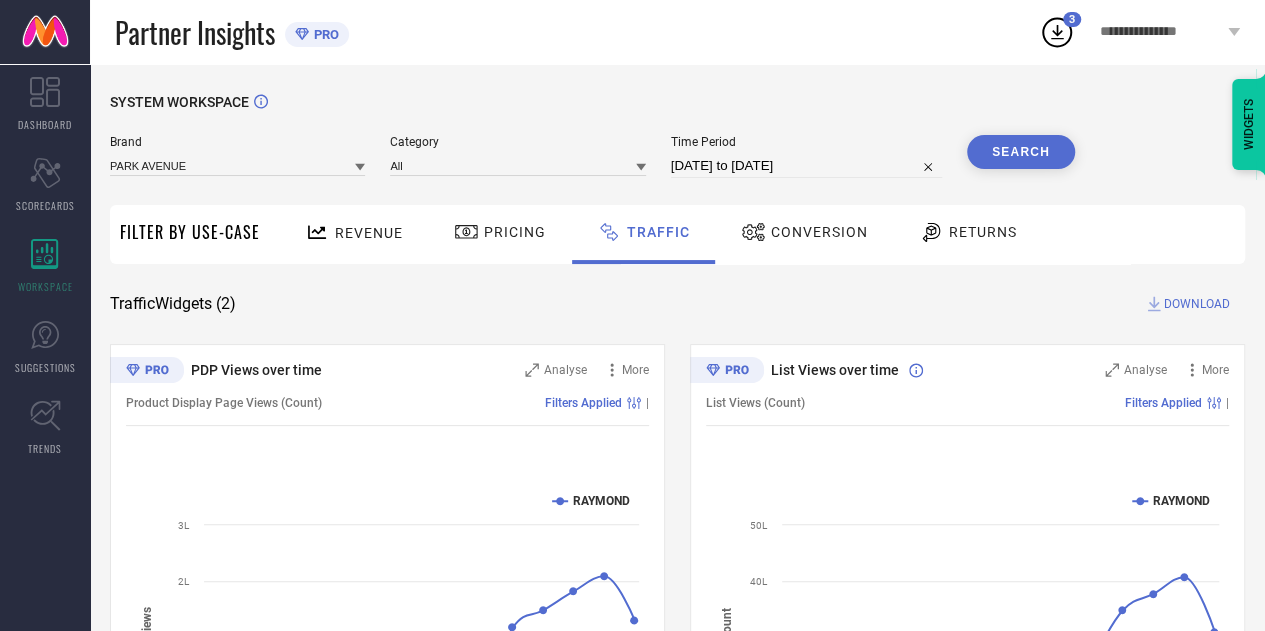 click on "Search" at bounding box center (1021, 152) 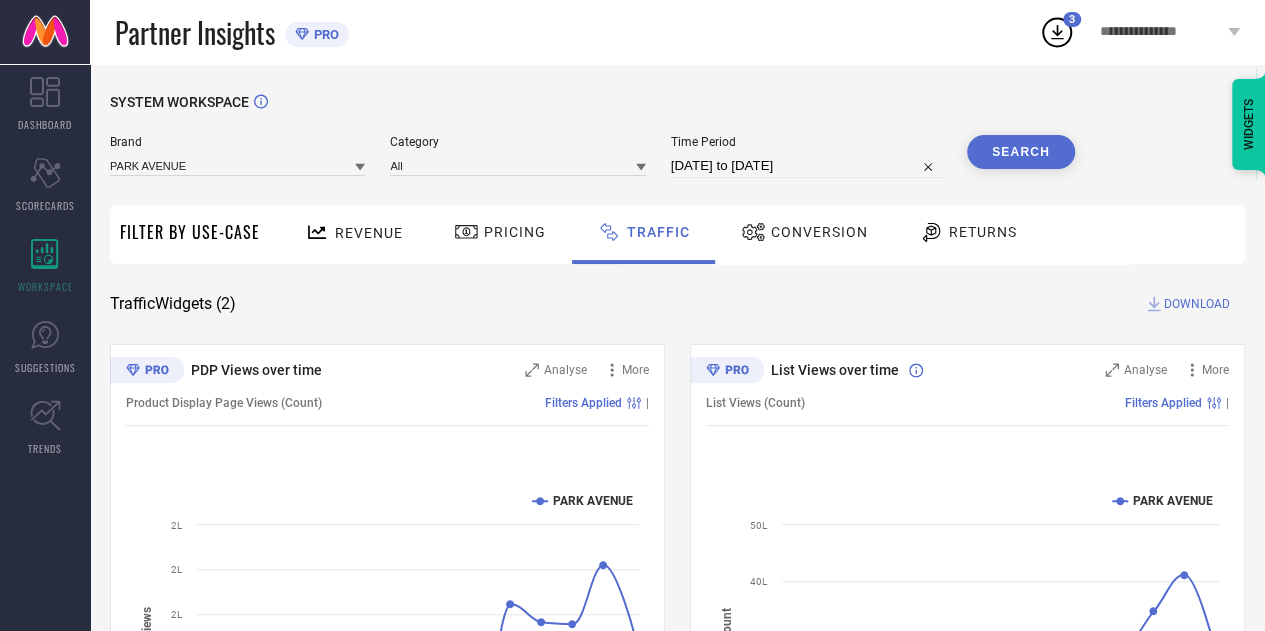 click on "DOWNLOAD" at bounding box center [1197, 304] 